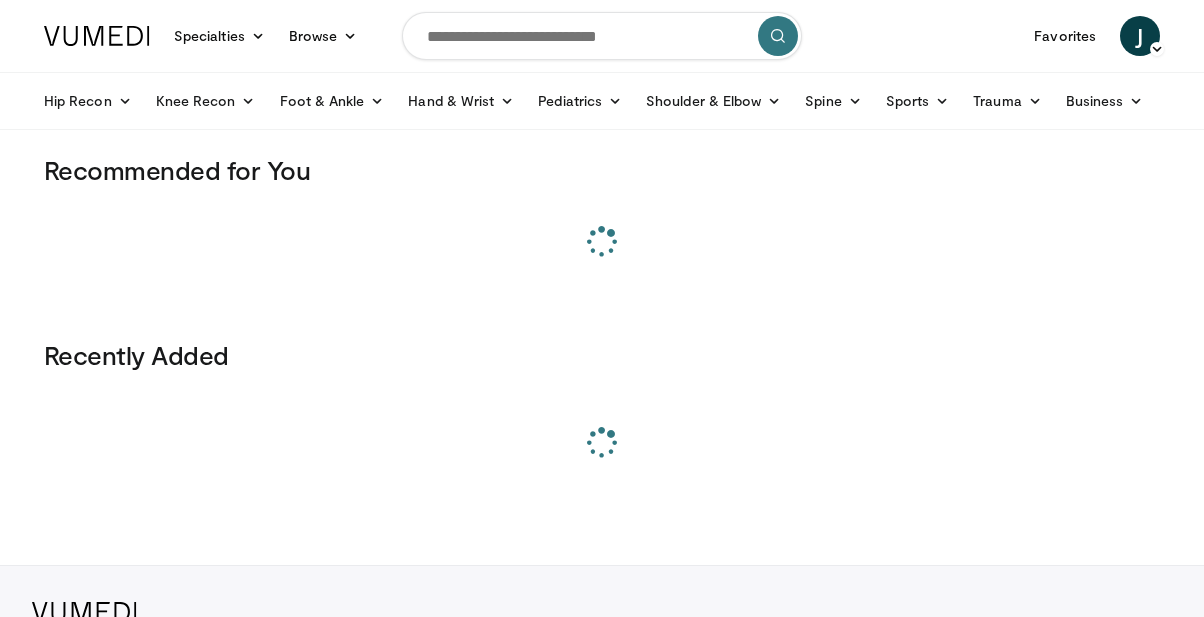 scroll, scrollTop: 0, scrollLeft: 0, axis: both 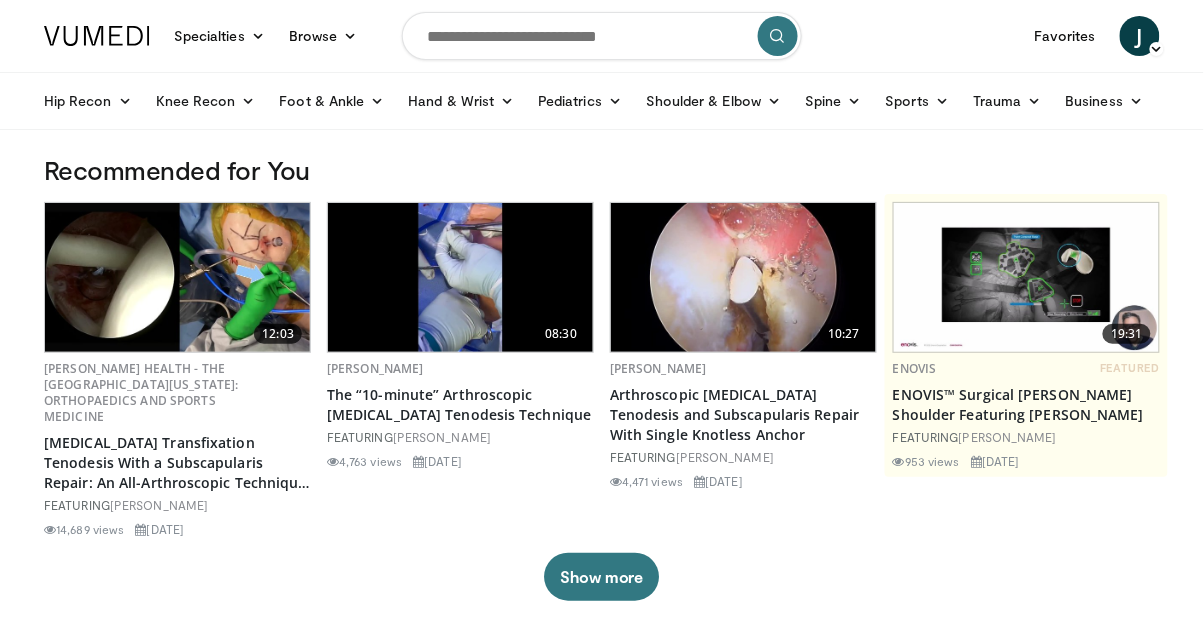 click at bounding box center [602, 36] 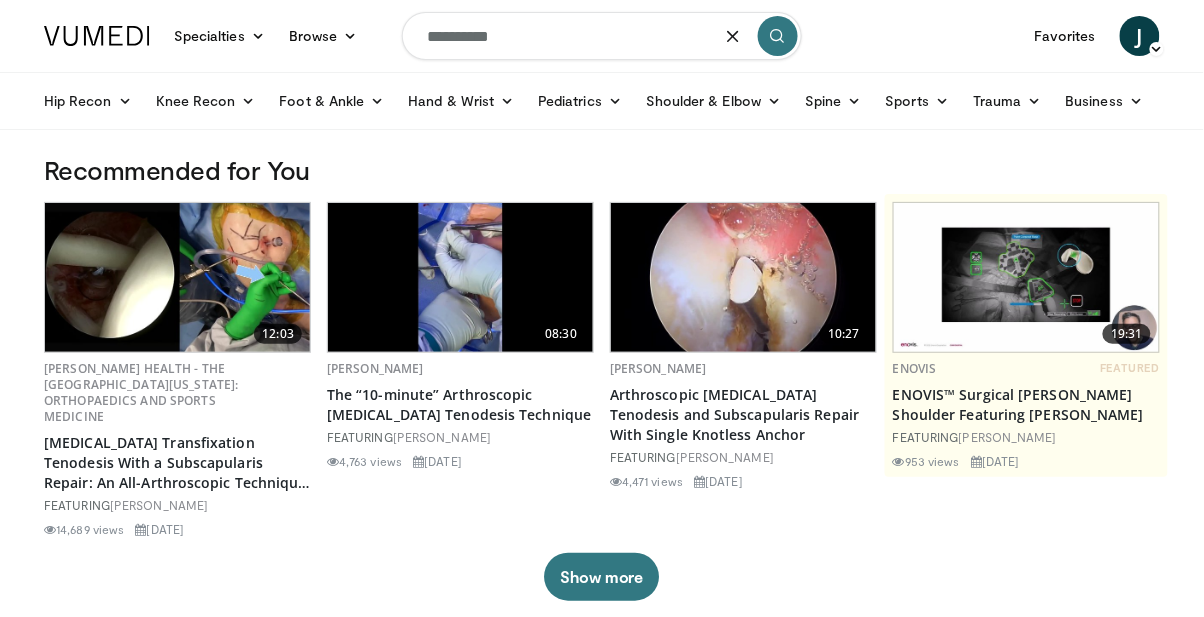 type on "**********" 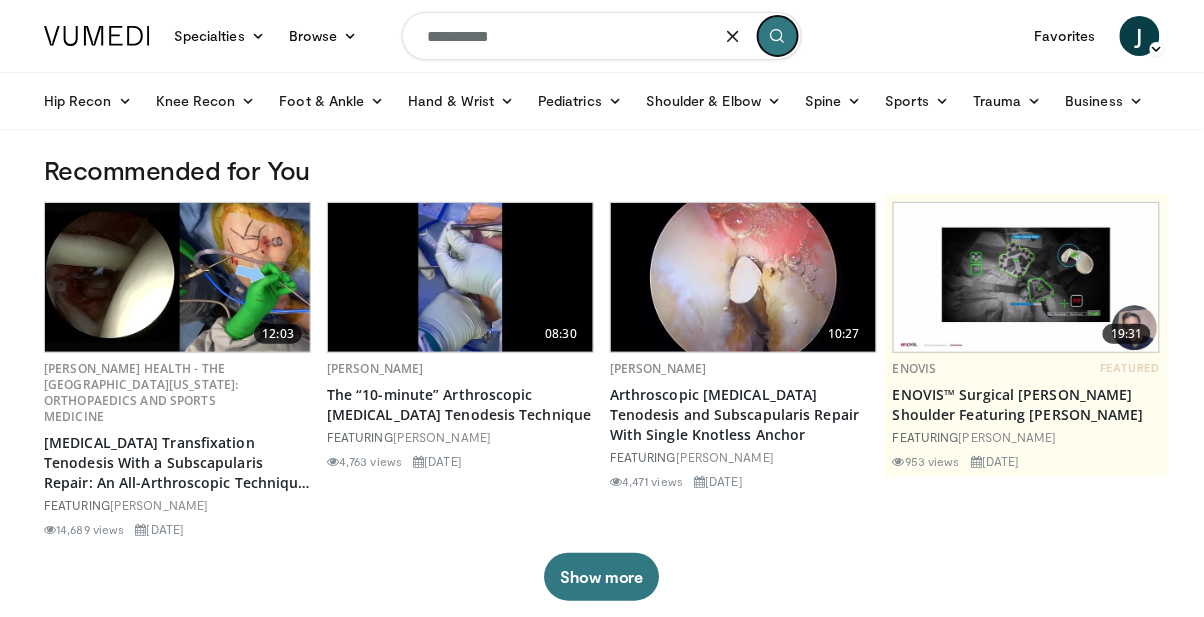 click at bounding box center [778, 36] 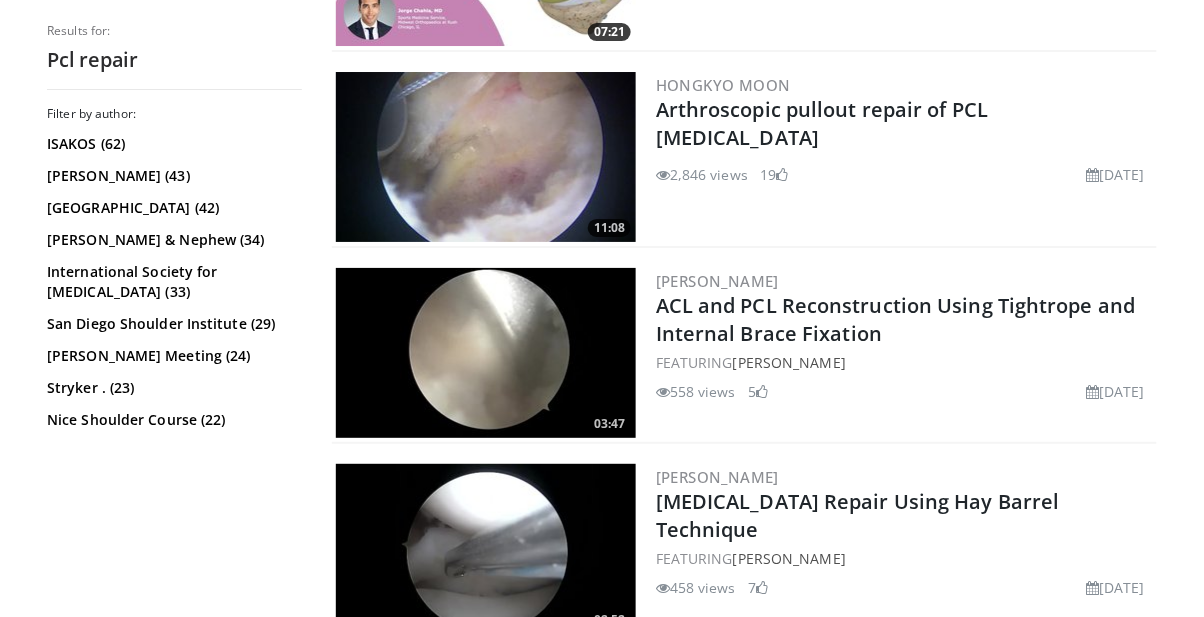 scroll, scrollTop: 3318, scrollLeft: 0, axis: vertical 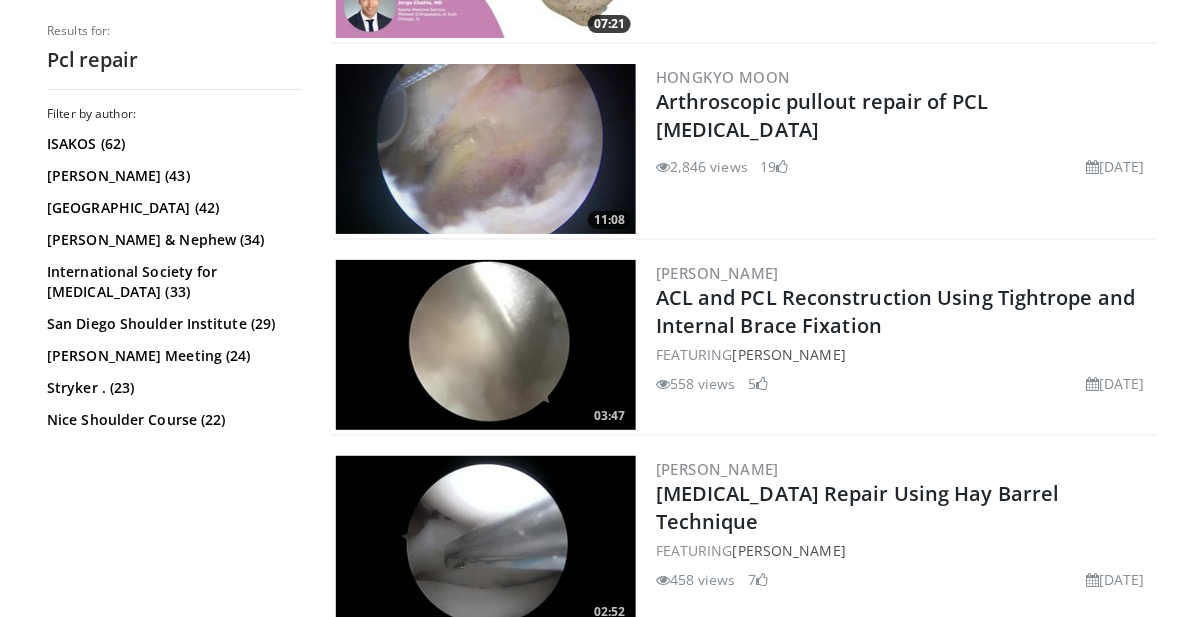 click at bounding box center [486, 345] 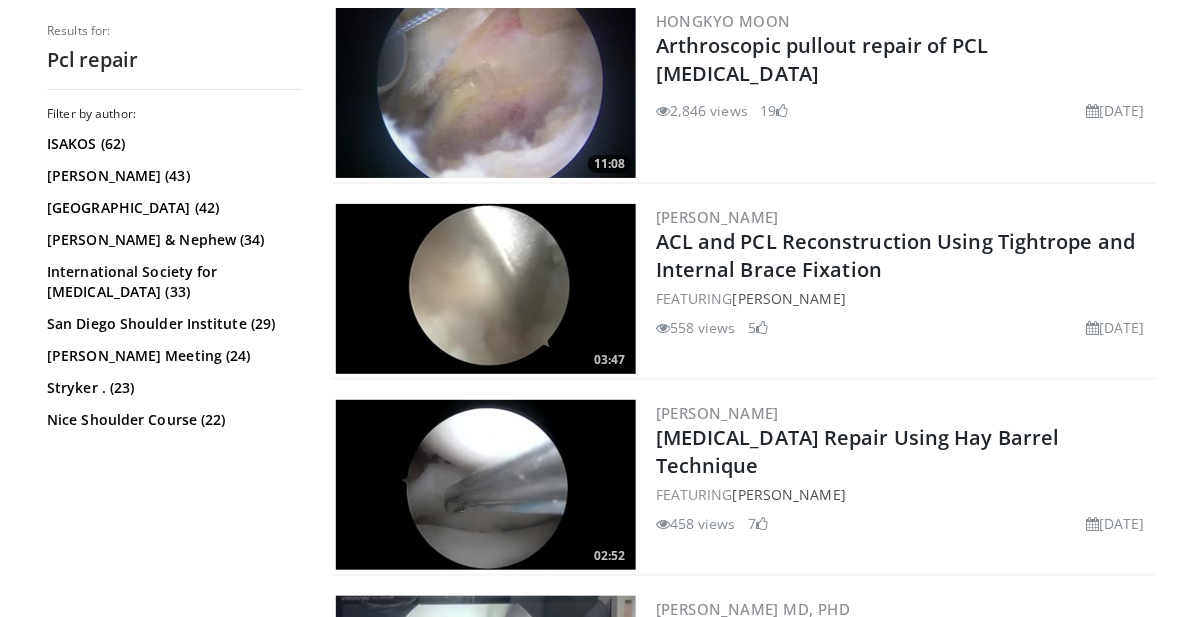 scroll, scrollTop: 3382, scrollLeft: 0, axis: vertical 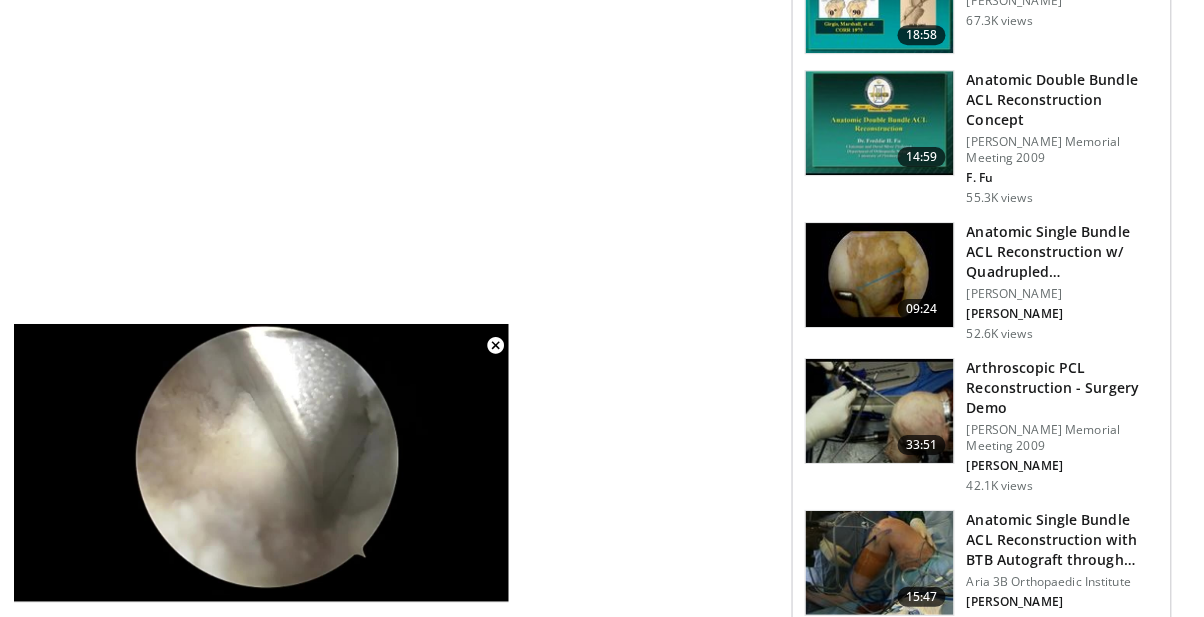 click at bounding box center [880, 411] 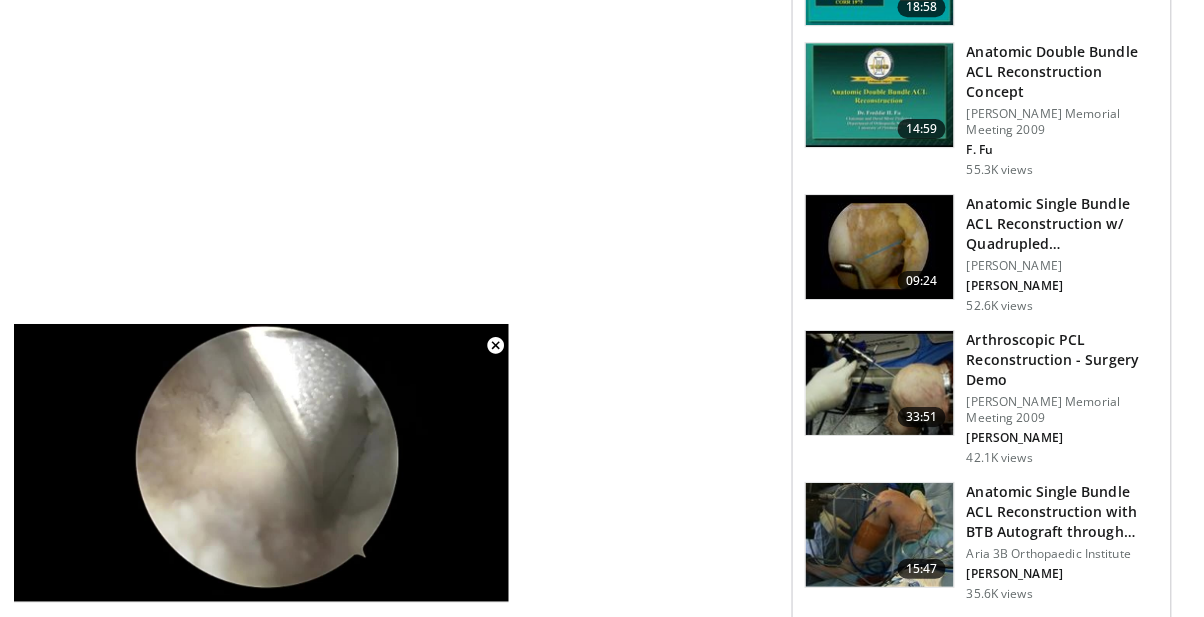 scroll, scrollTop: 1419, scrollLeft: 0, axis: vertical 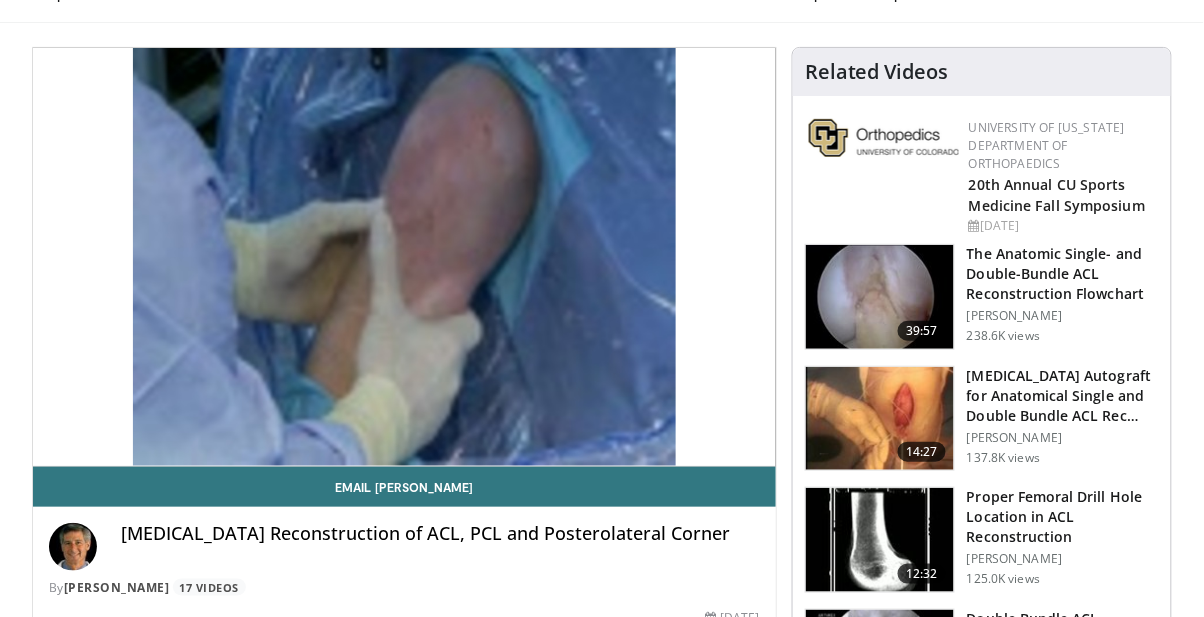 click on "10 seconds
Tap to unmute" at bounding box center (404, 257) 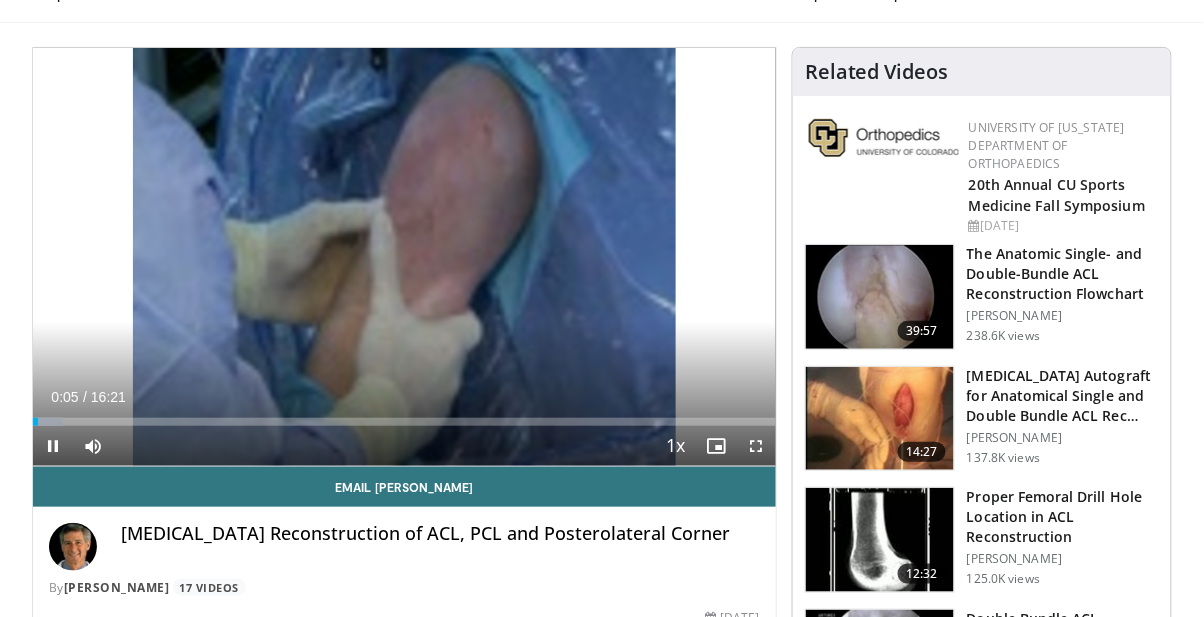 click at bounding box center [202, 257] 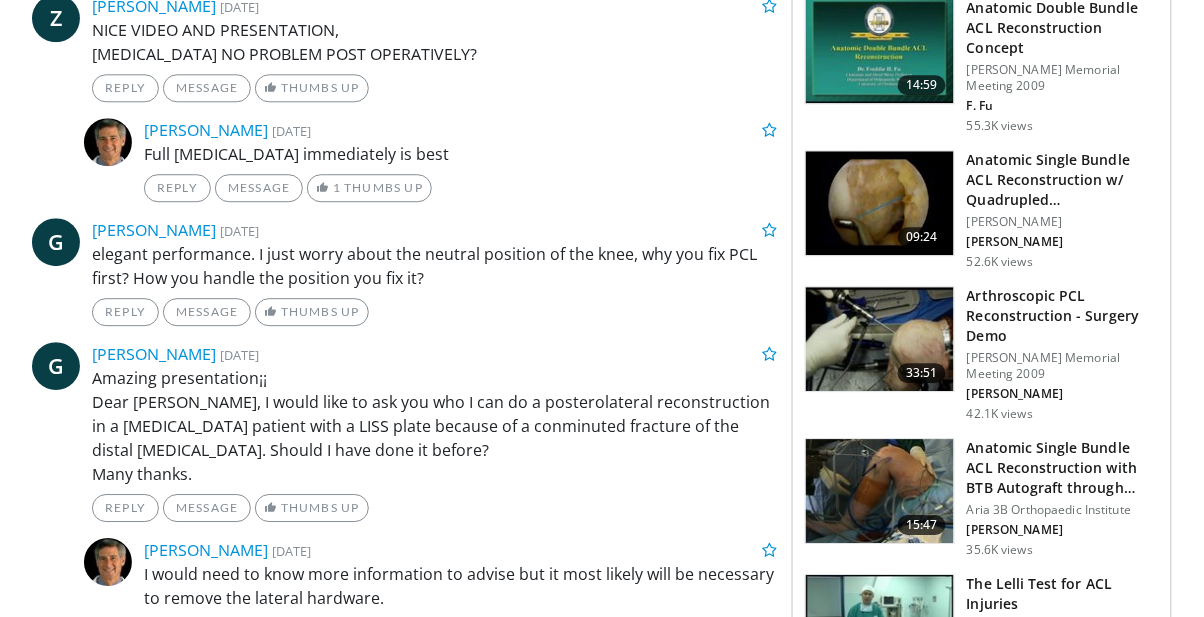 scroll, scrollTop: 1114, scrollLeft: 0, axis: vertical 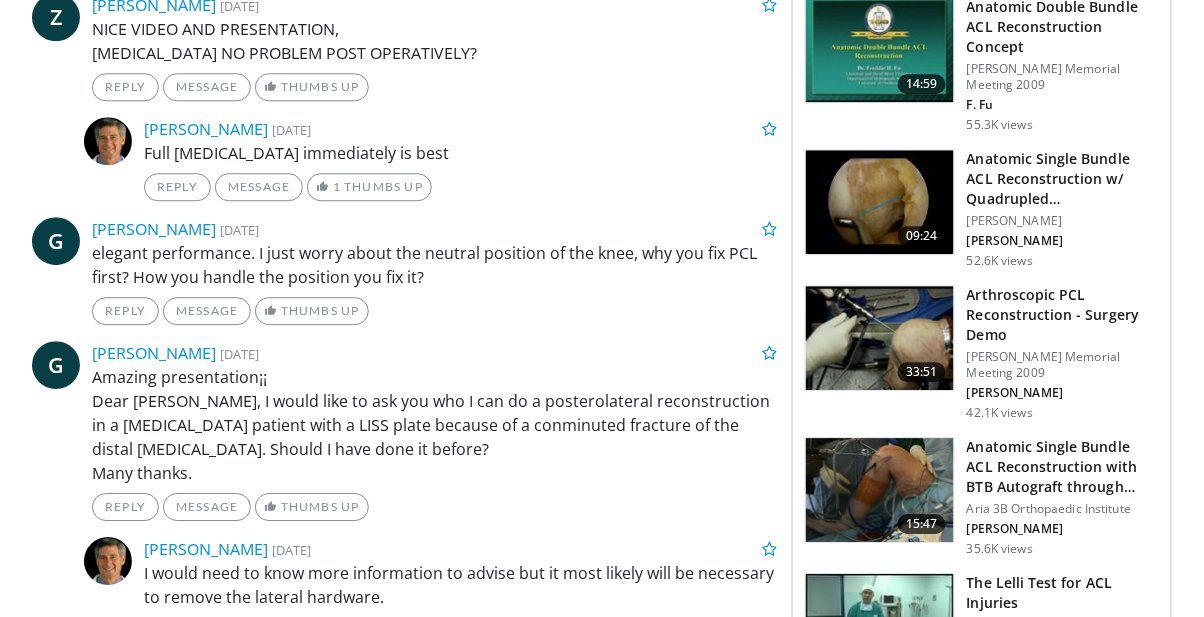 click at bounding box center (880, 338) 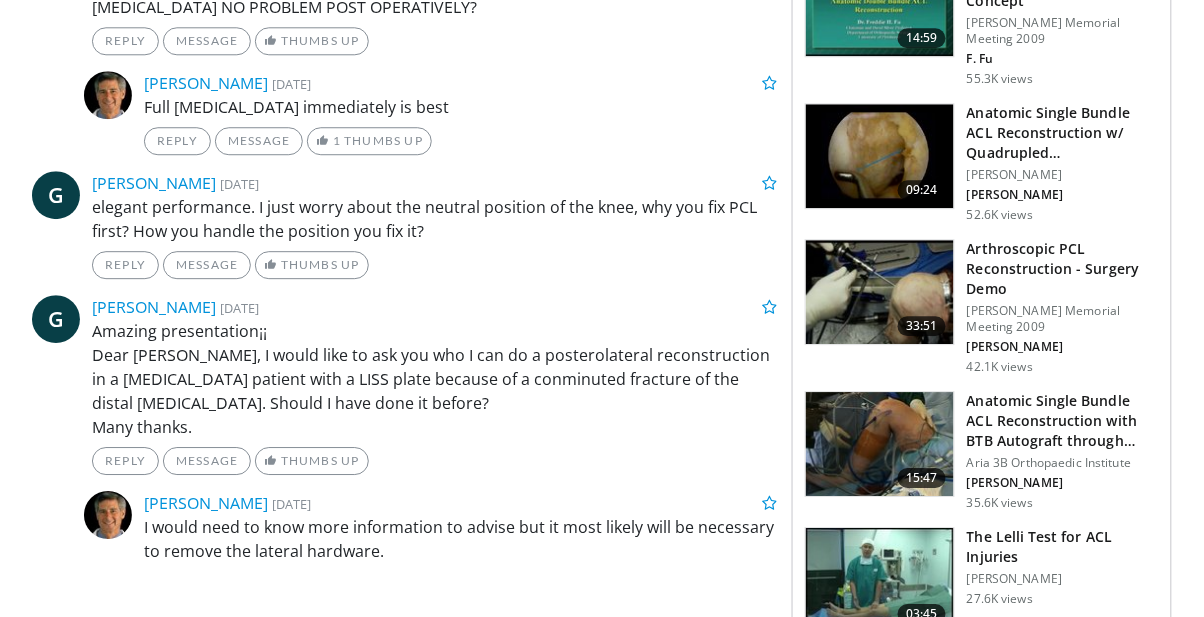 scroll, scrollTop: 1178, scrollLeft: 0, axis: vertical 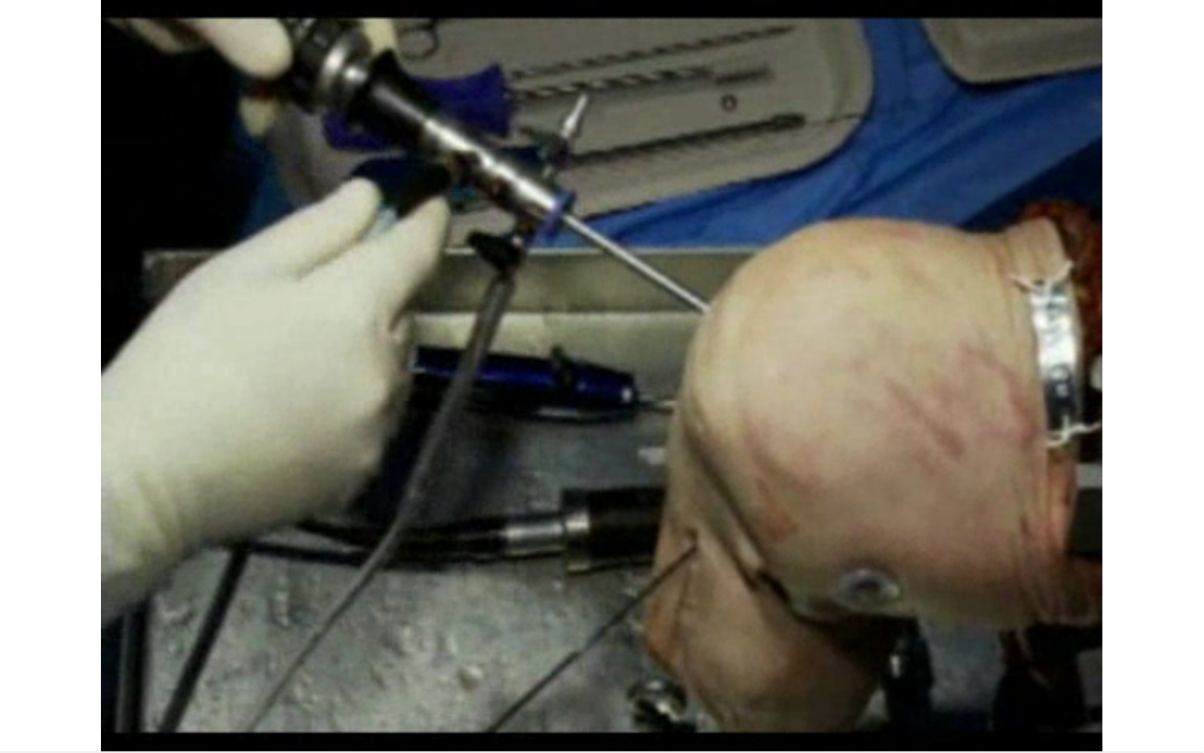 click at bounding box center [1104, 773] 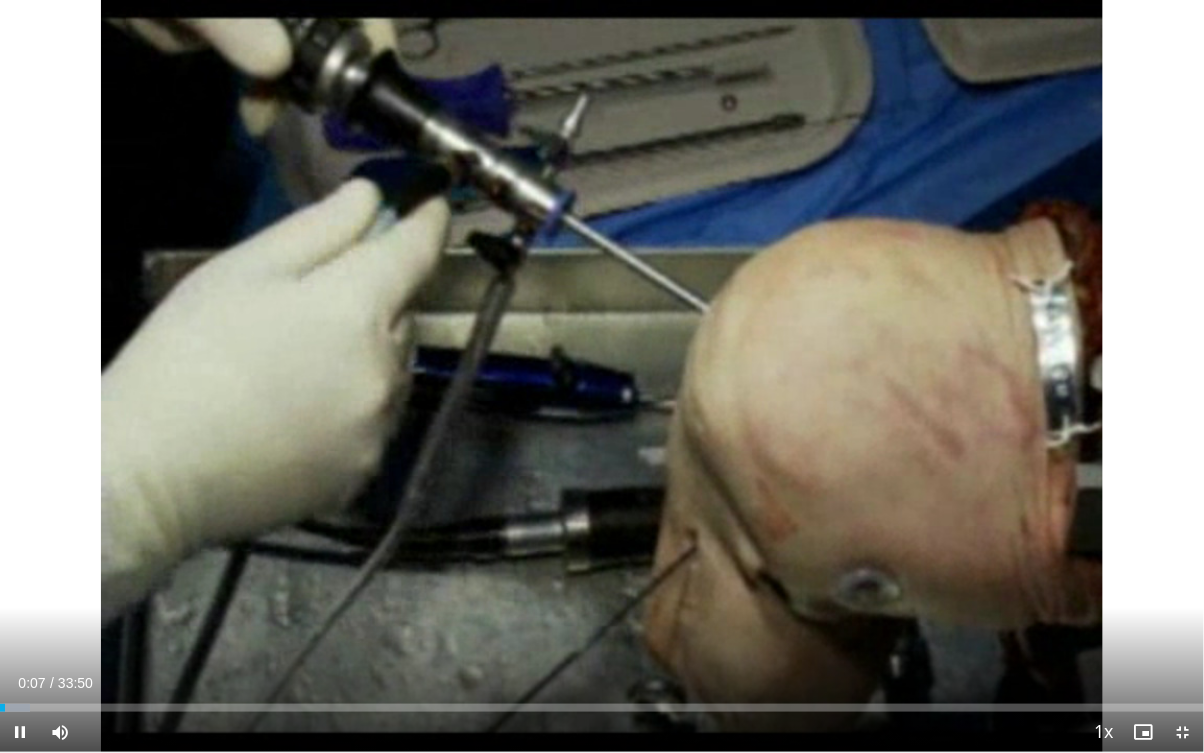 click on "10 seconds
Tap to unmute" at bounding box center [602, 376] 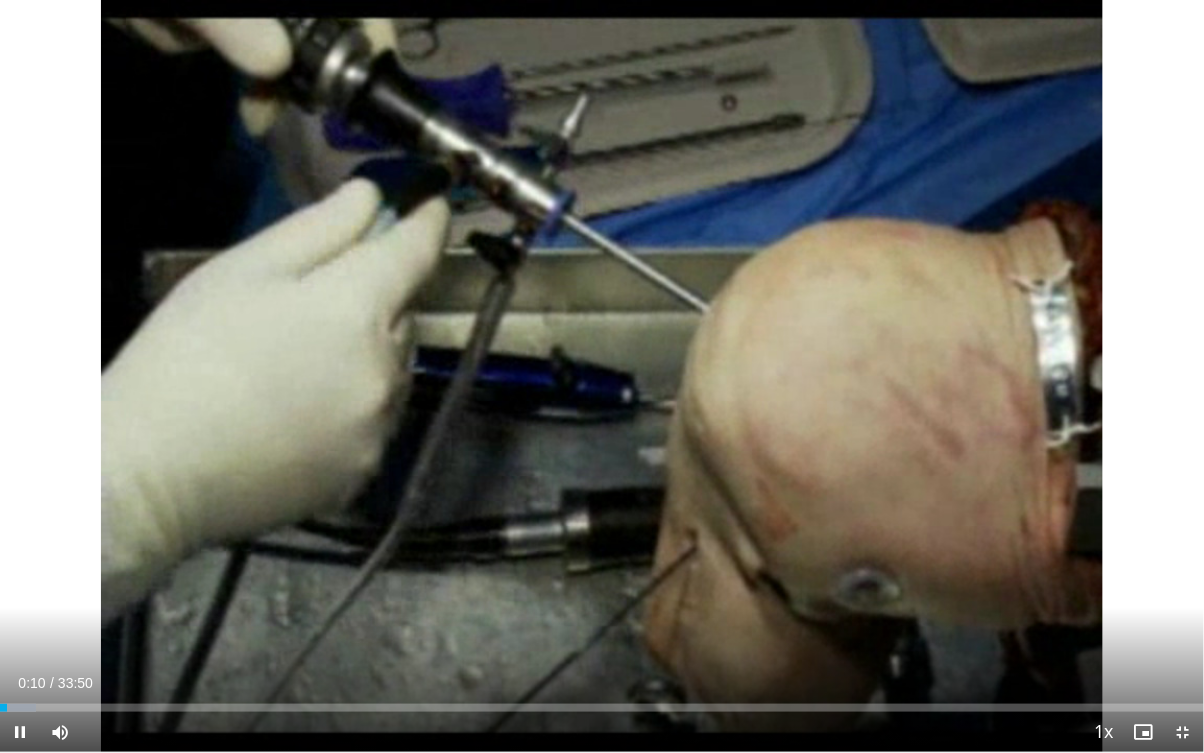 click on "10 seconds
Tap to unmute" at bounding box center (602, 376) 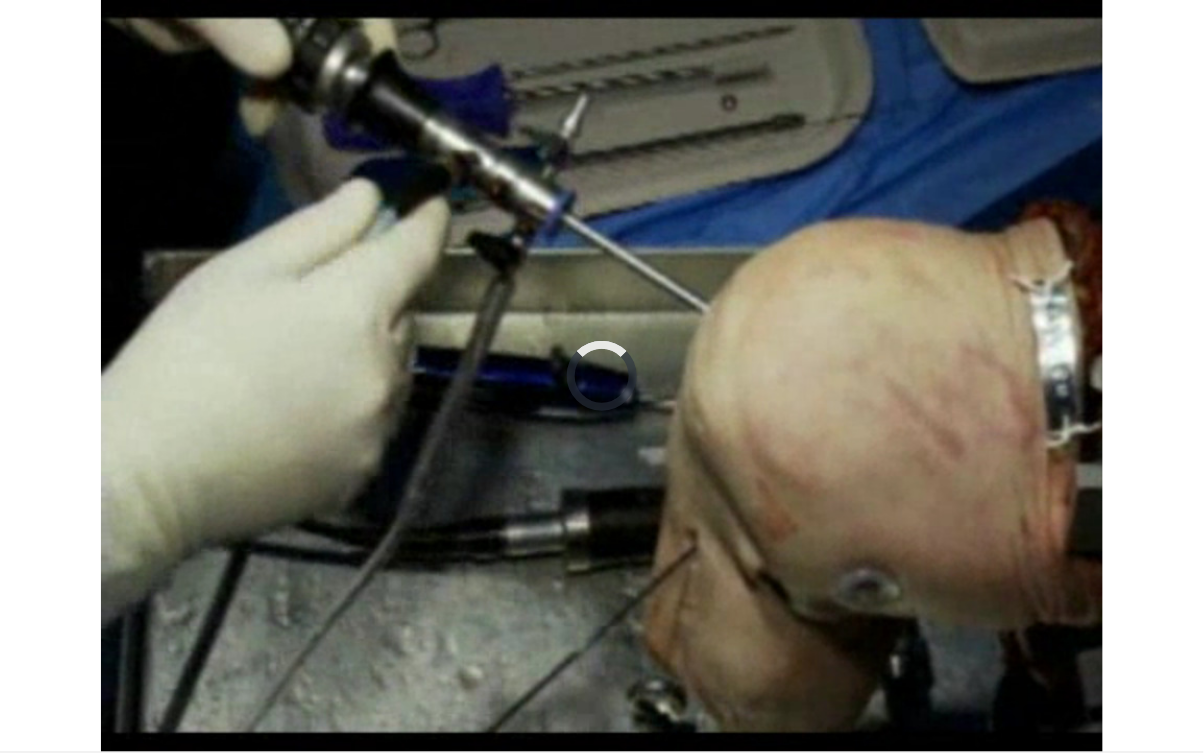 click on "10 seconds
Tap to unmute" at bounding box center [602, 376] 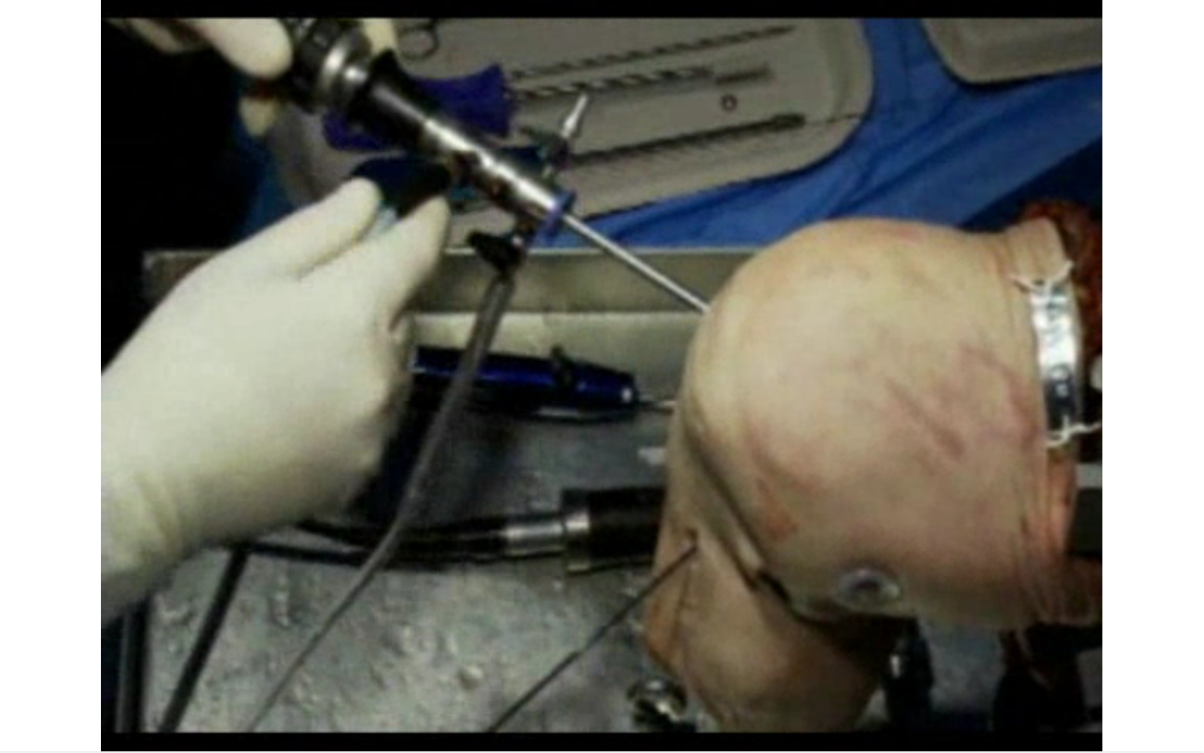 click on "10 seconds
Tap to unmute" at bounding box center [602, 376] 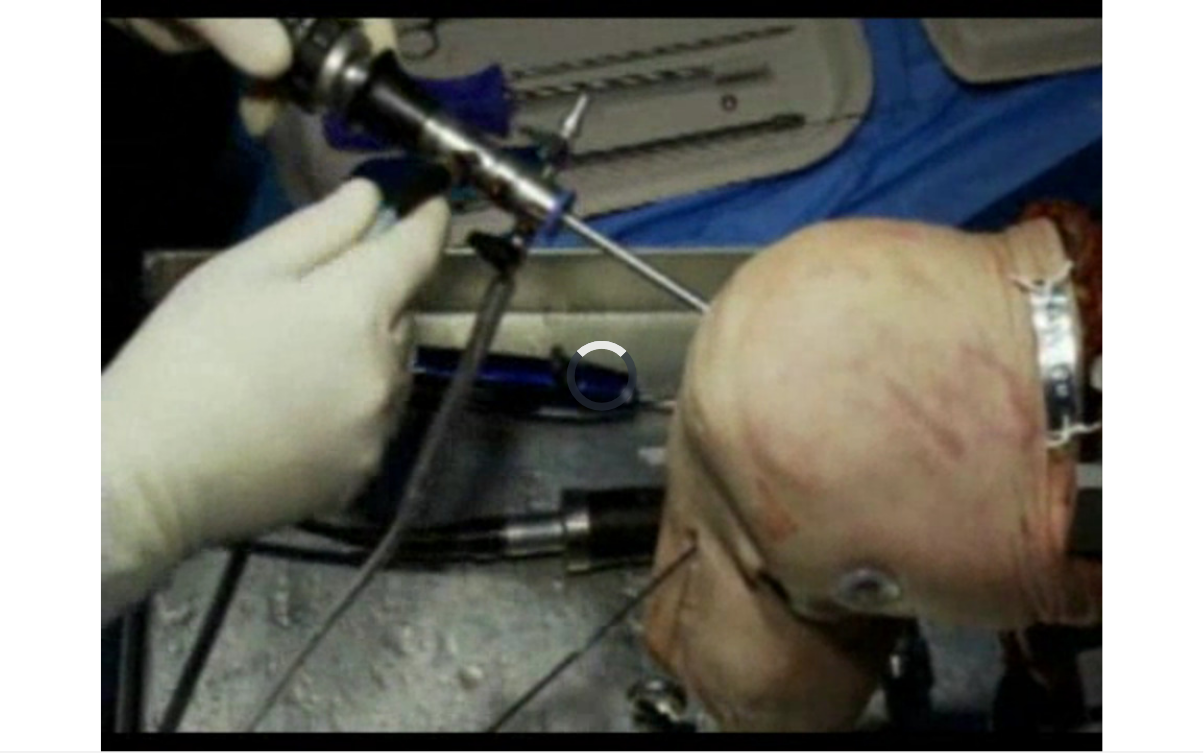 click on "10 seconds
Tap to unmute" at bounding box center (602, 376) 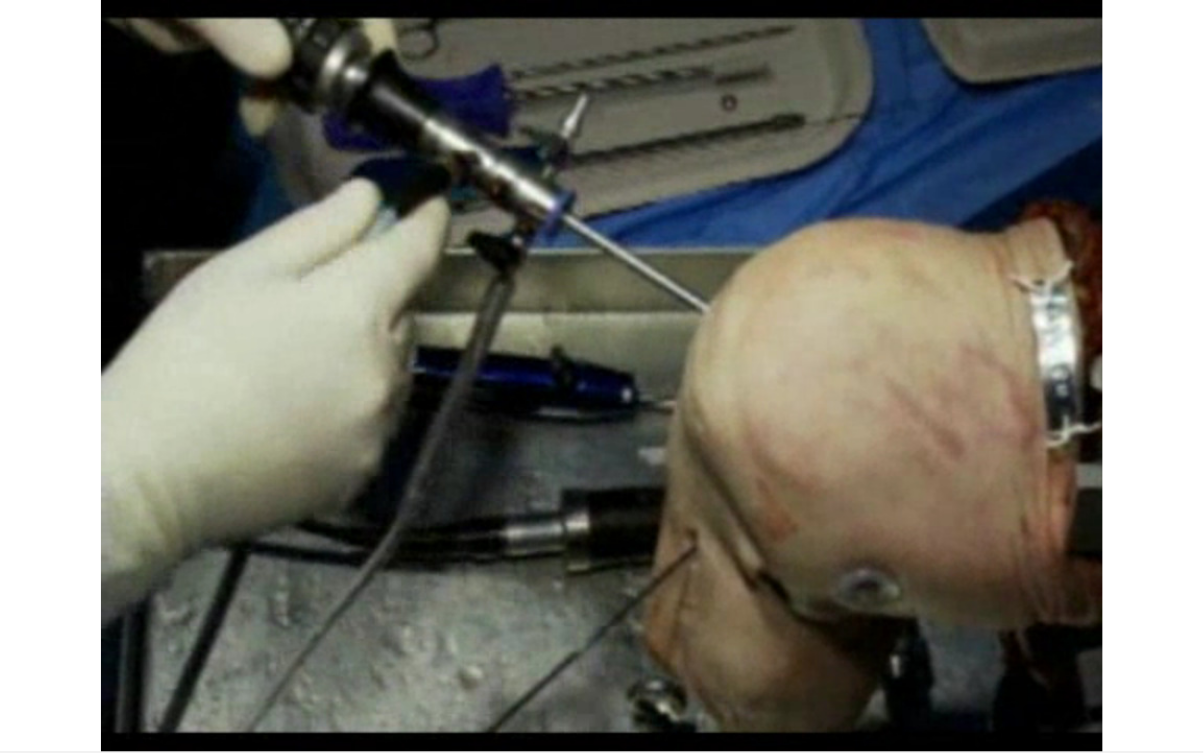 click on "10 seconds
Tap to unmute" at bounding box center [602, 376] 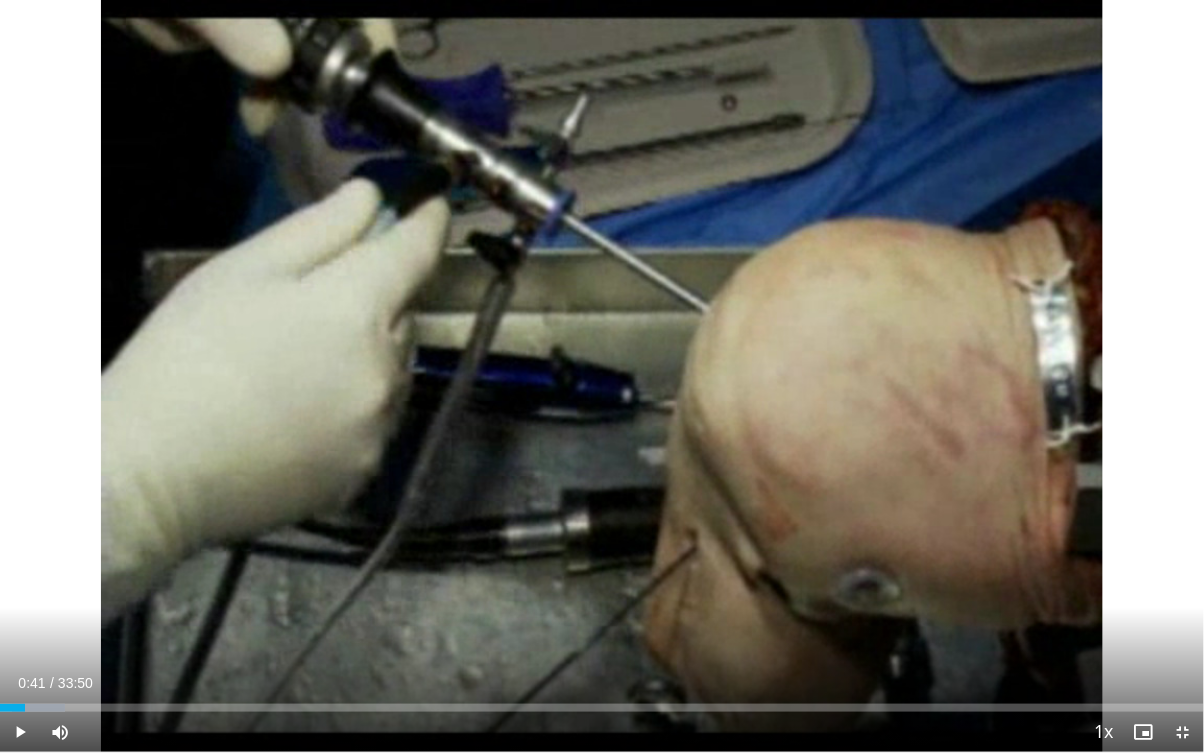 click on "10 seconds
Tap to unmute" at bounding box center (602, 376) 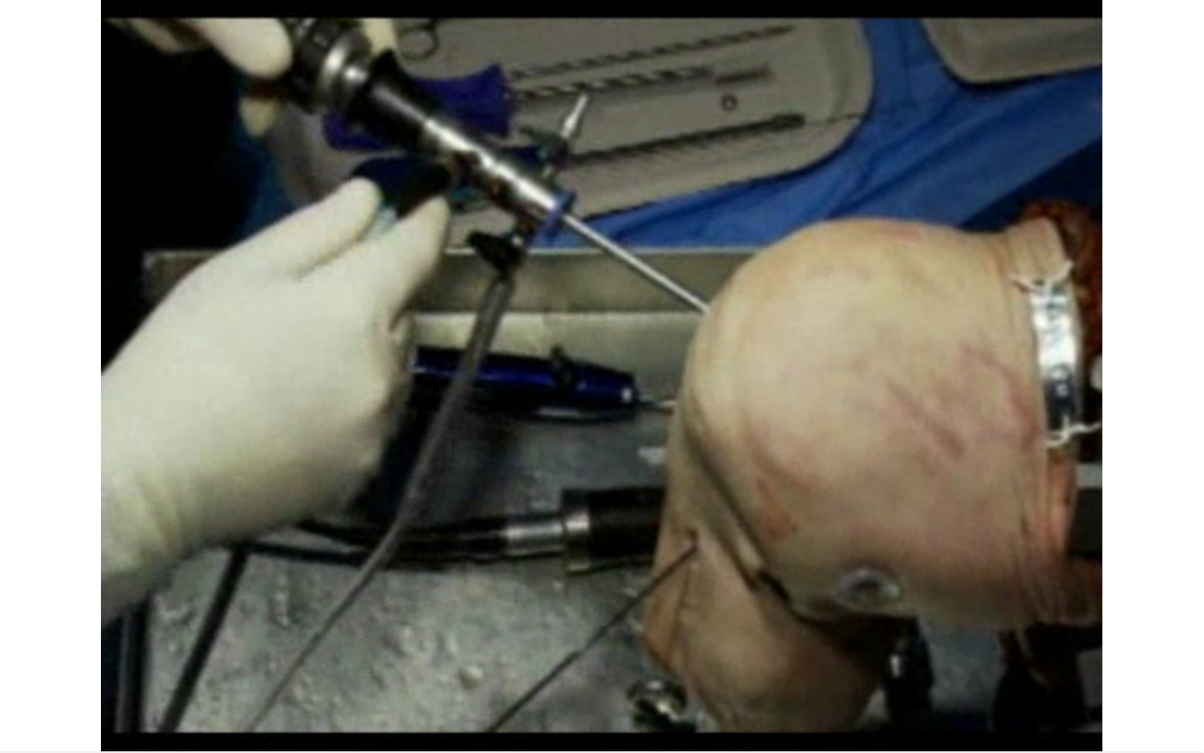 click on "10 seconds
Tap to unmute" at bounding box center (602, 376) 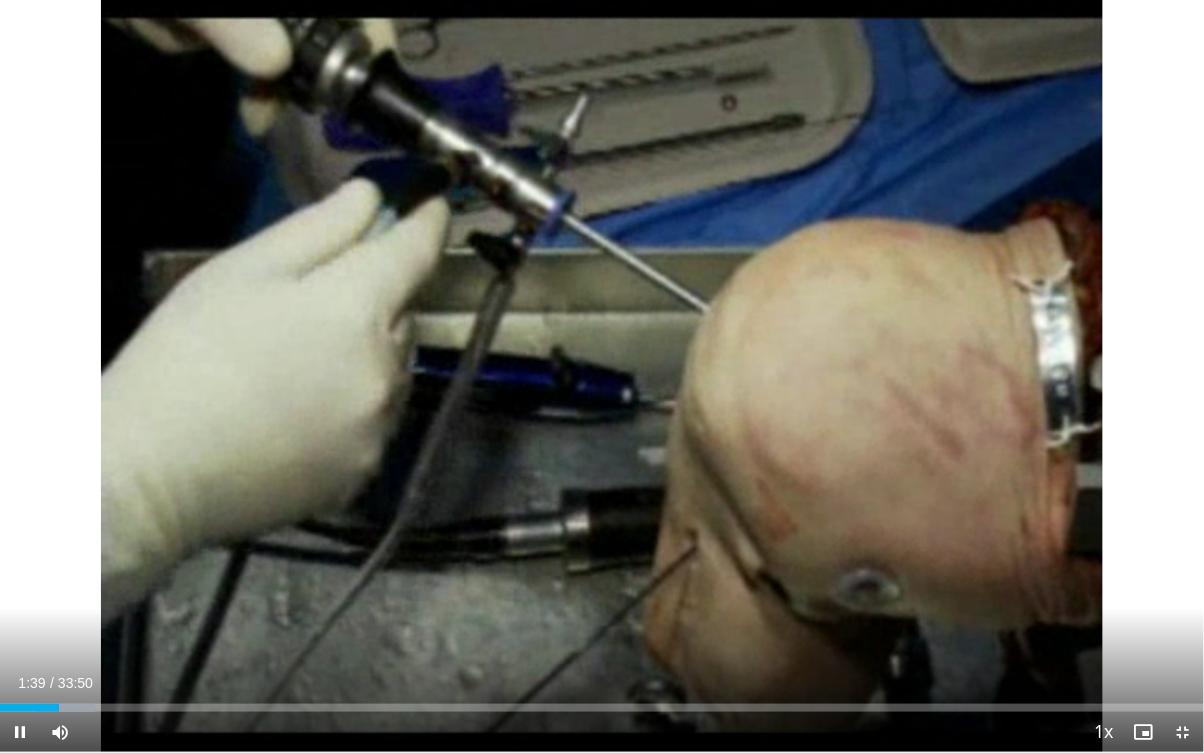 click on "10 seconds
Tap to unmute" at bounding box center [602, 376] 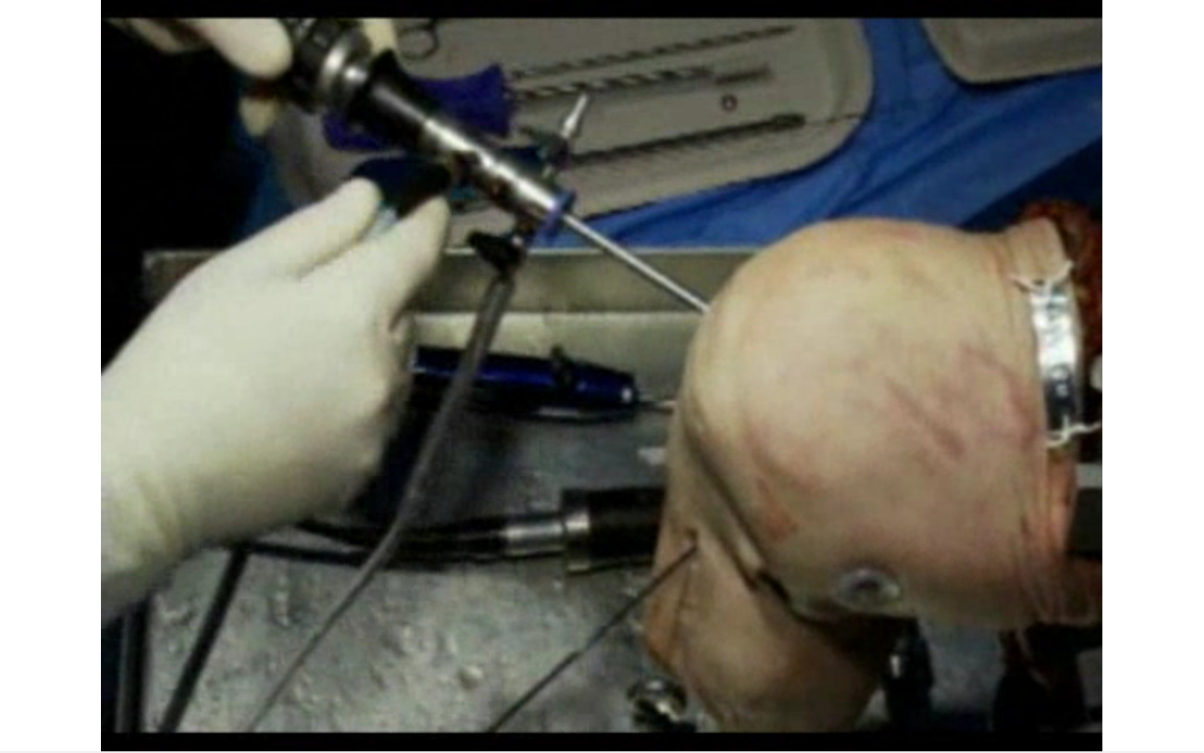 click on "10 seconds
Tap to unmute" at bounding box center [602, 376] 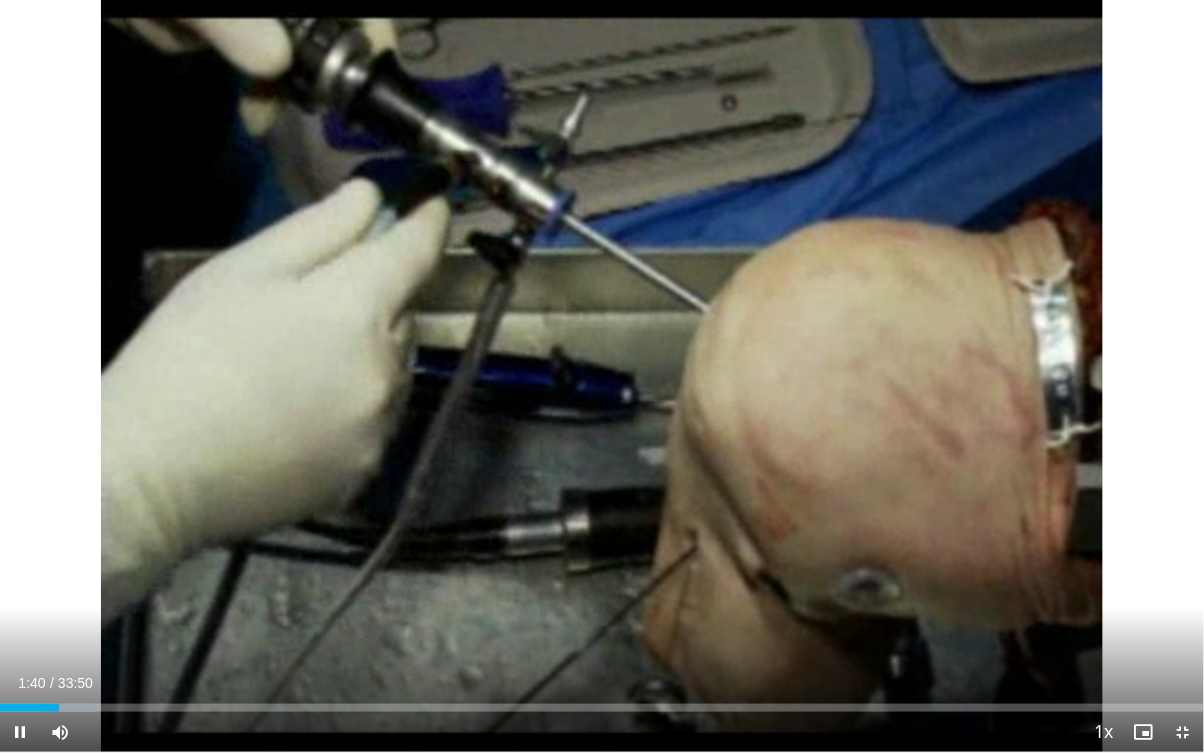 click on "10 seconds
Tap to unmute" at bounding box center [602, 376] 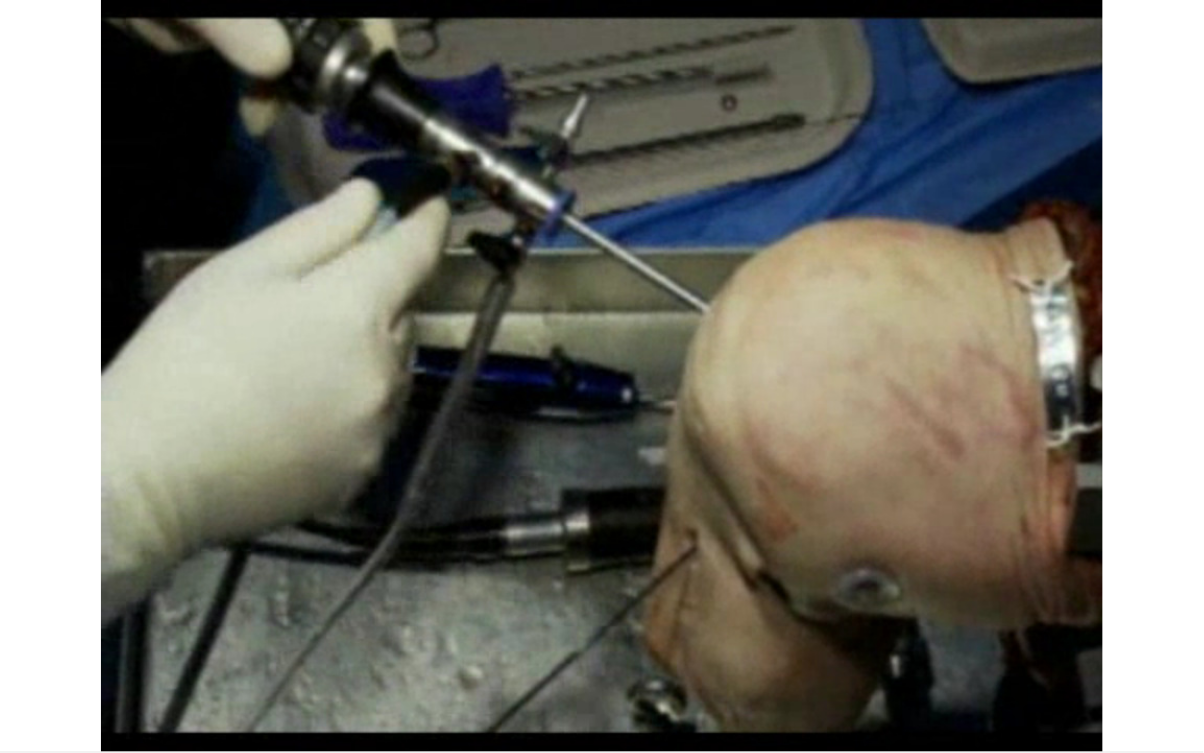 click on "10 seconds
Tap to unmute" at bounding box center [602, 376] 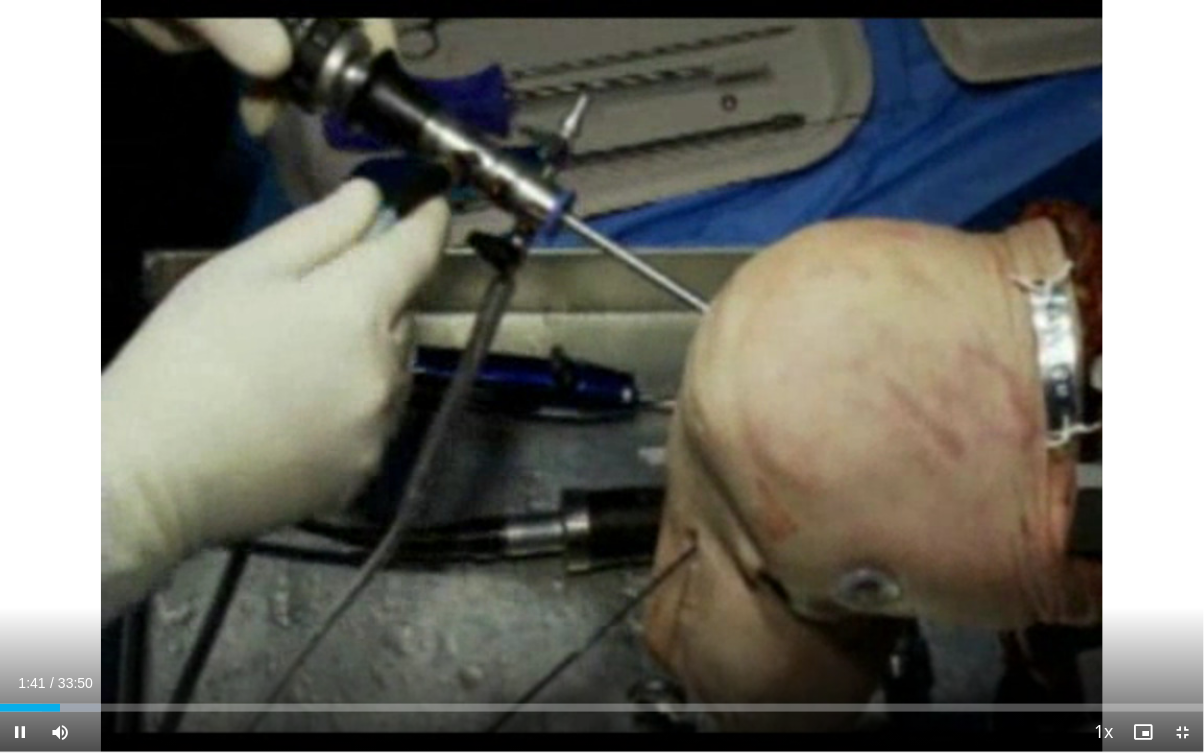 click on "10 seconds
Tap to unmute" at bounding box center (602, 376) 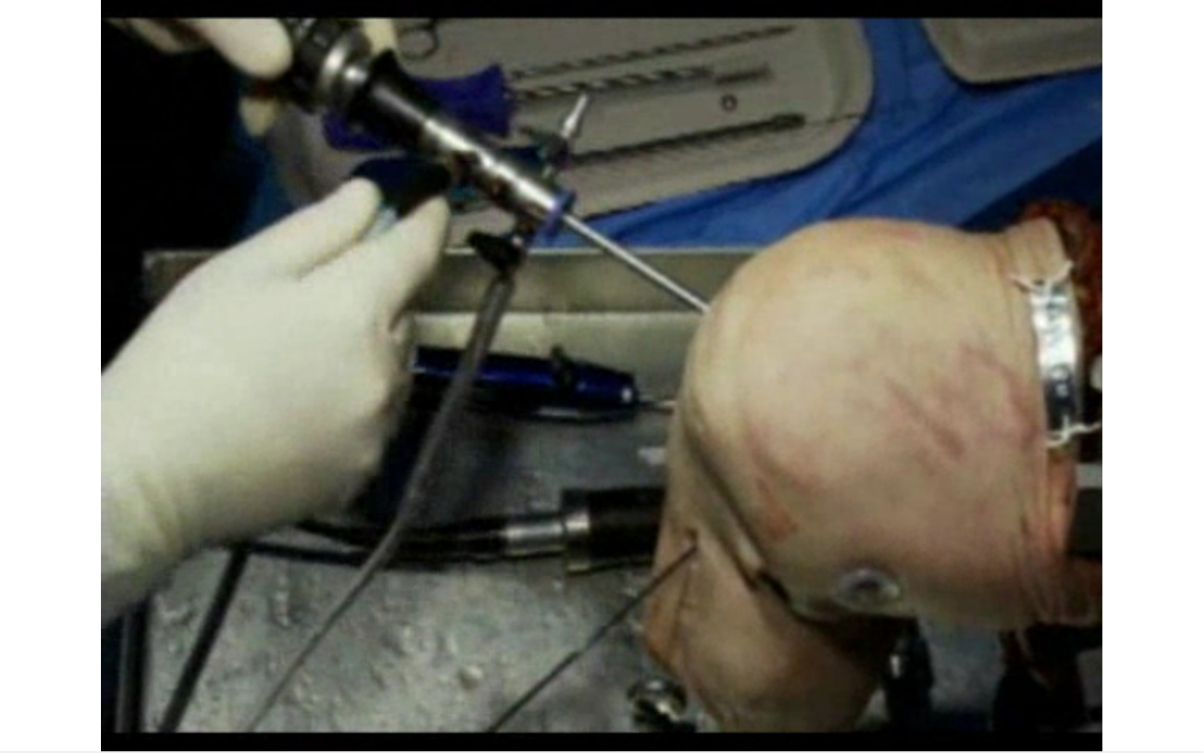 click on "10 seconds
Tap to unmute" at bounding box center (602, 376) 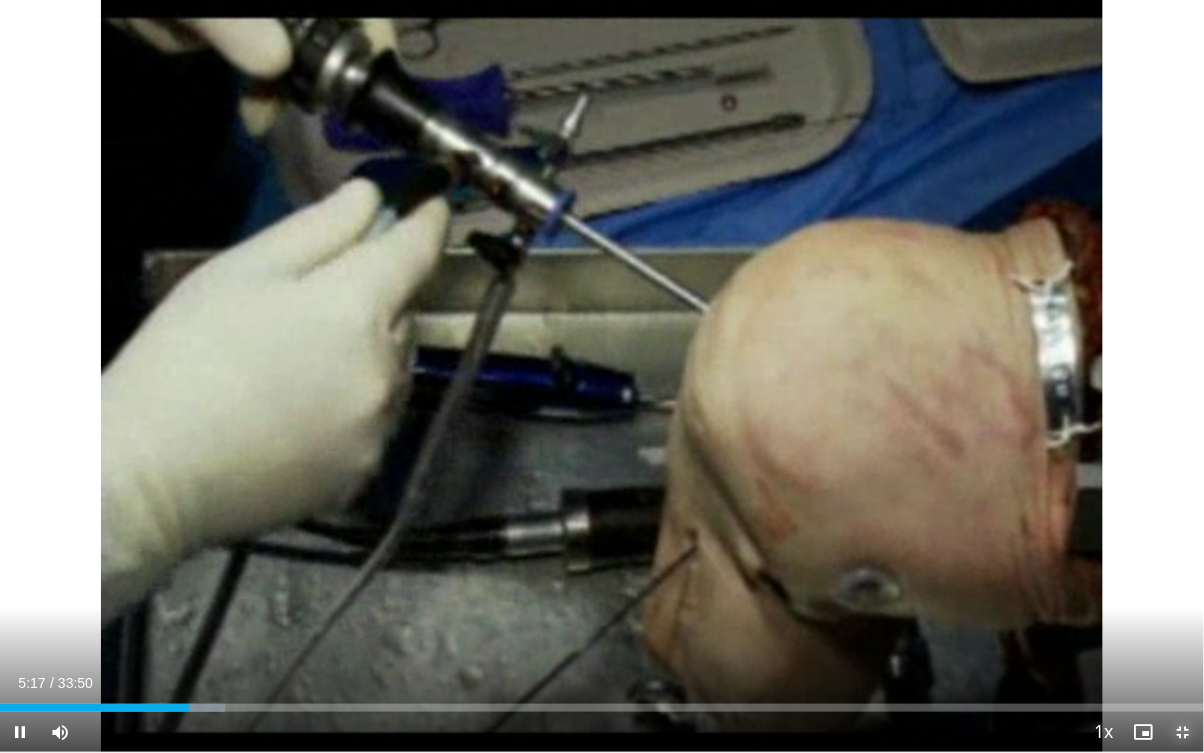 click at bounding box center [1184, 732] 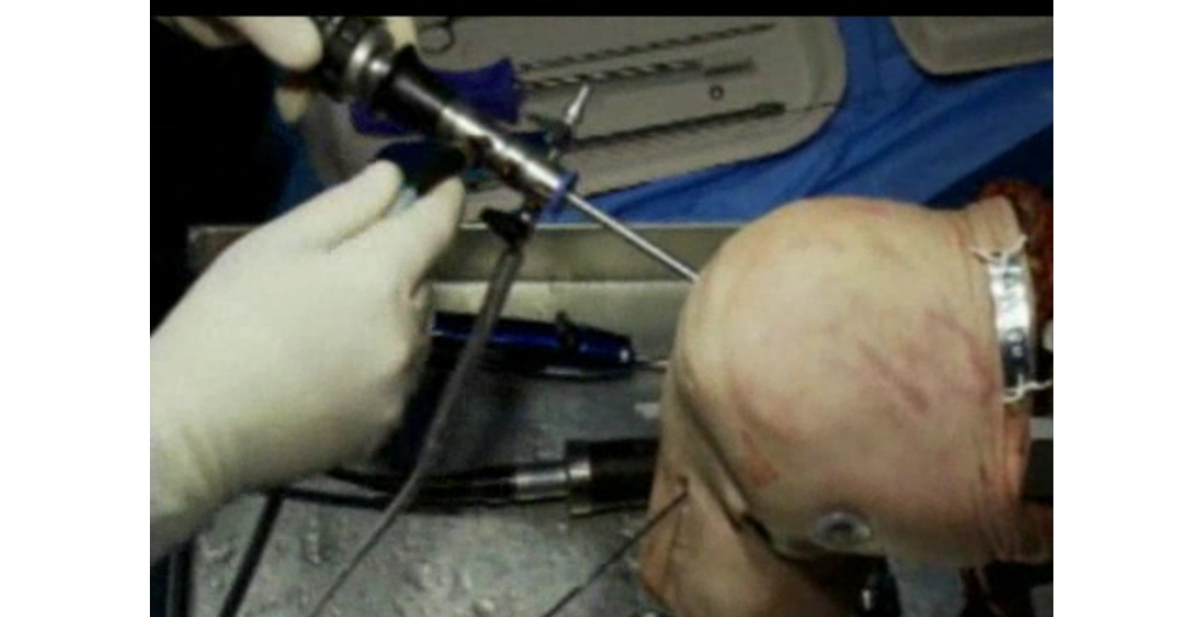 scroll, scrollTop: 111, scrollLeft: 0, axis: vertical 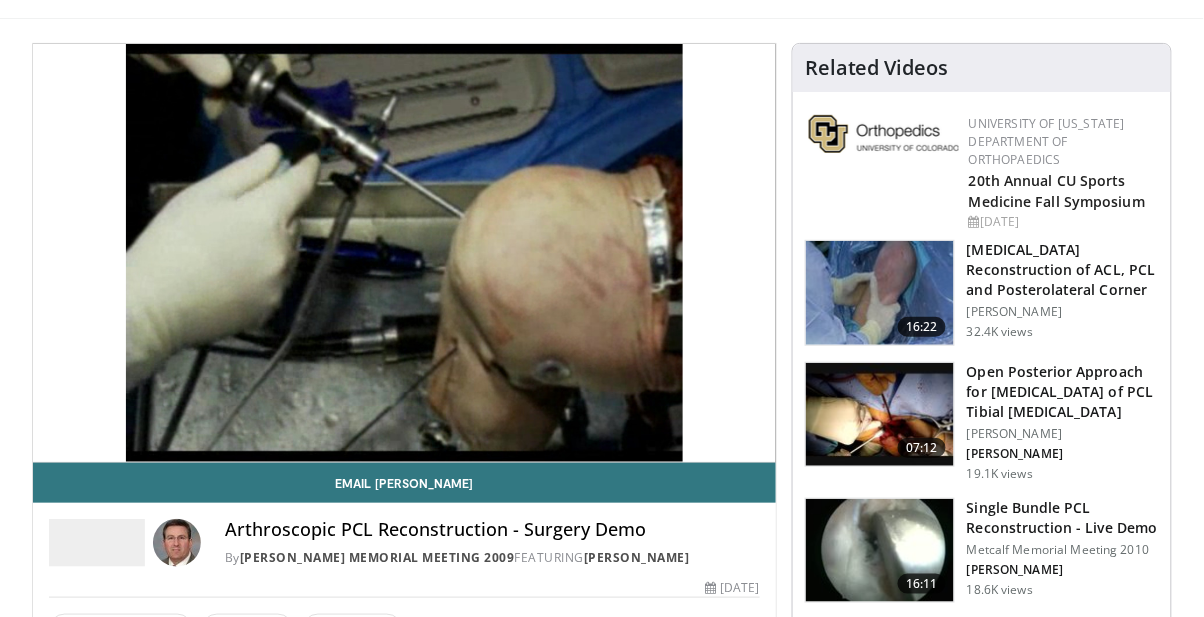 click on "10 seconds
Tap to unmute" at bounding box center [404, 253] 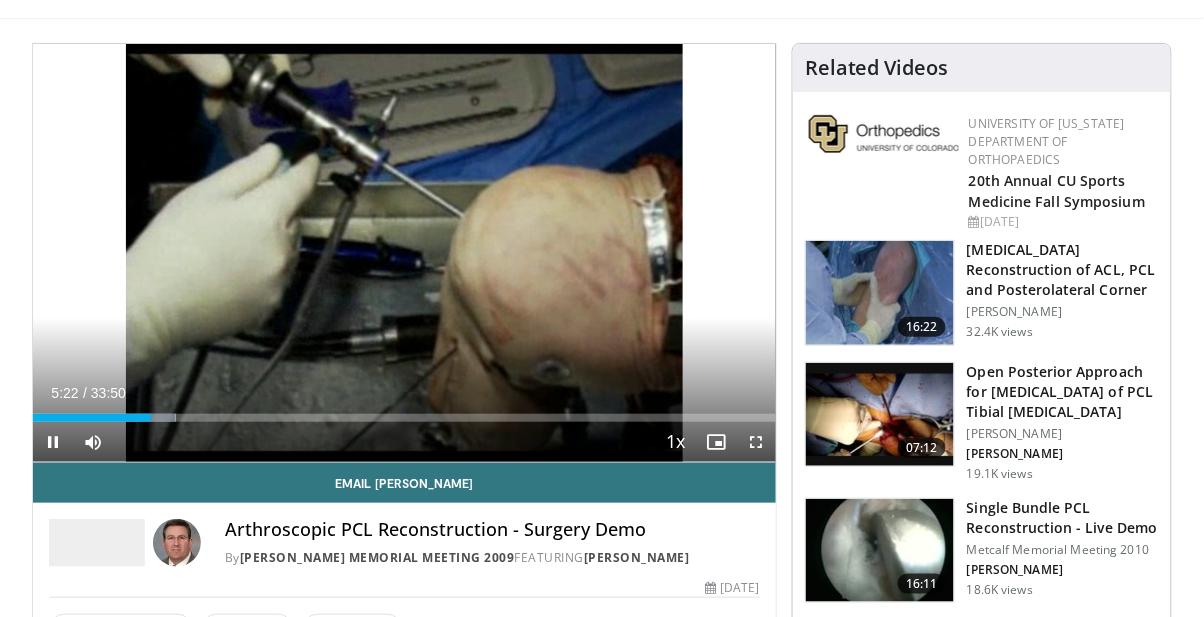 click at bounding box center (880, 551) 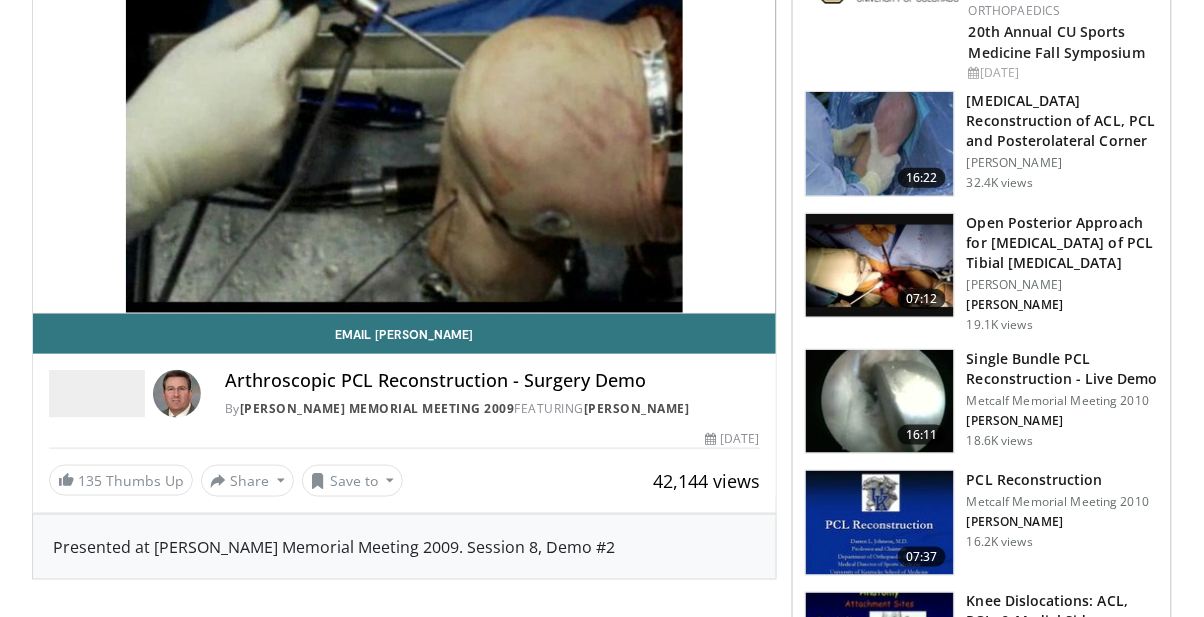 scroll, scrollTop: 264, scrollLeft: 0, axis: vertical 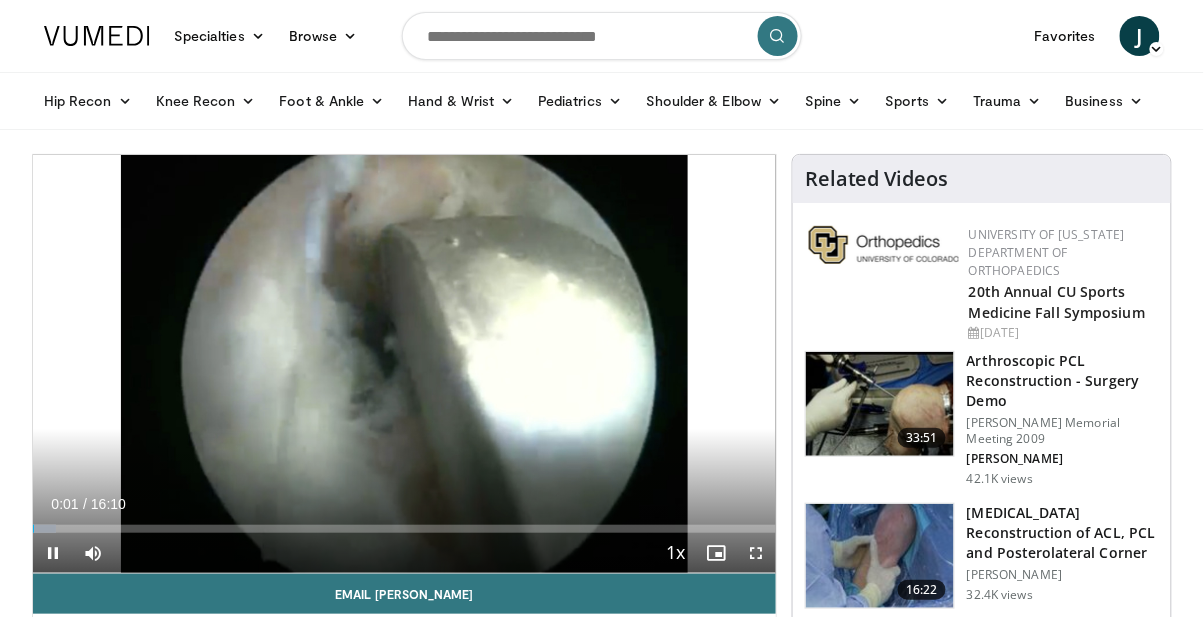 click at bounding box center (880, 404) 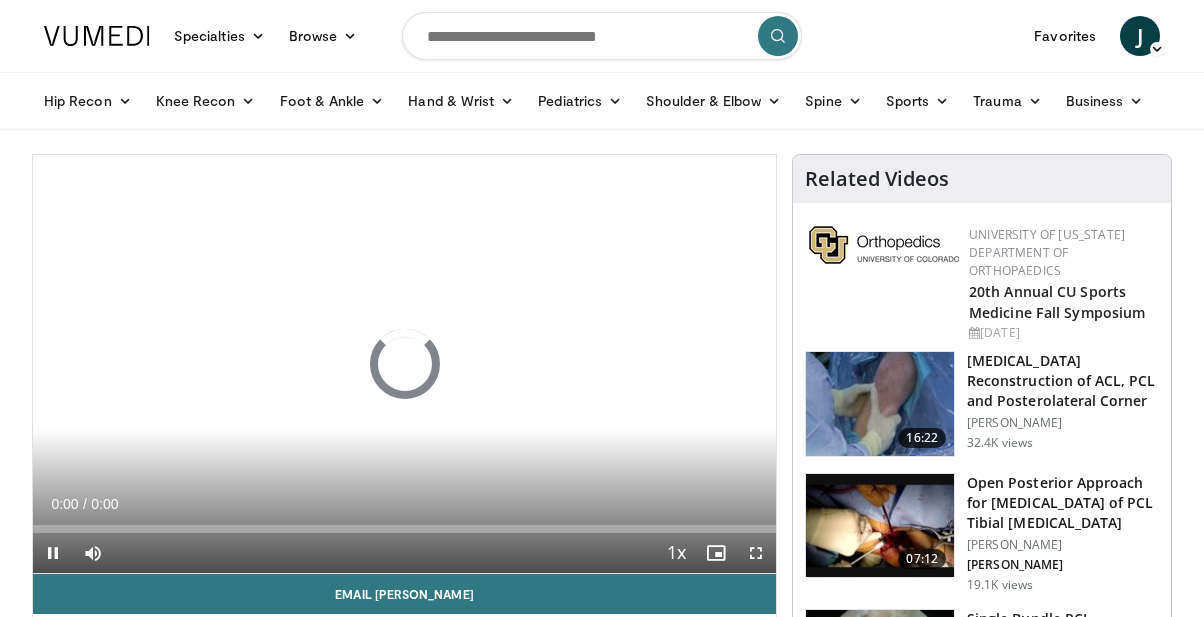 scroll, scrollTop: 0, scrollLeft: 0, axis: both 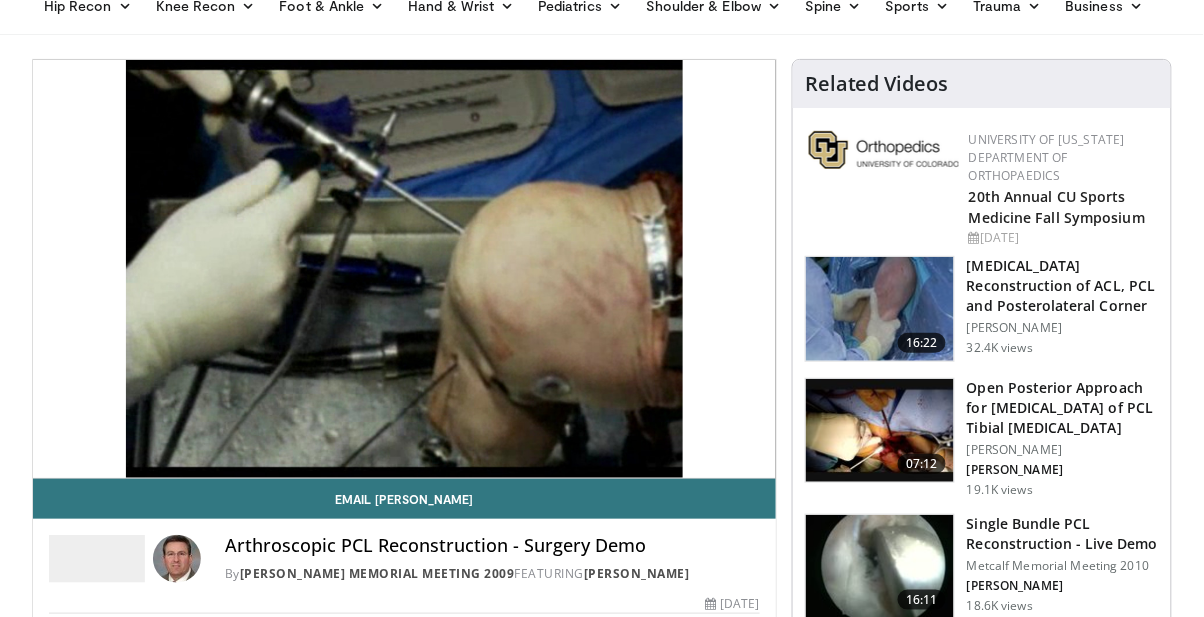 click at bounding box center [880, 567] 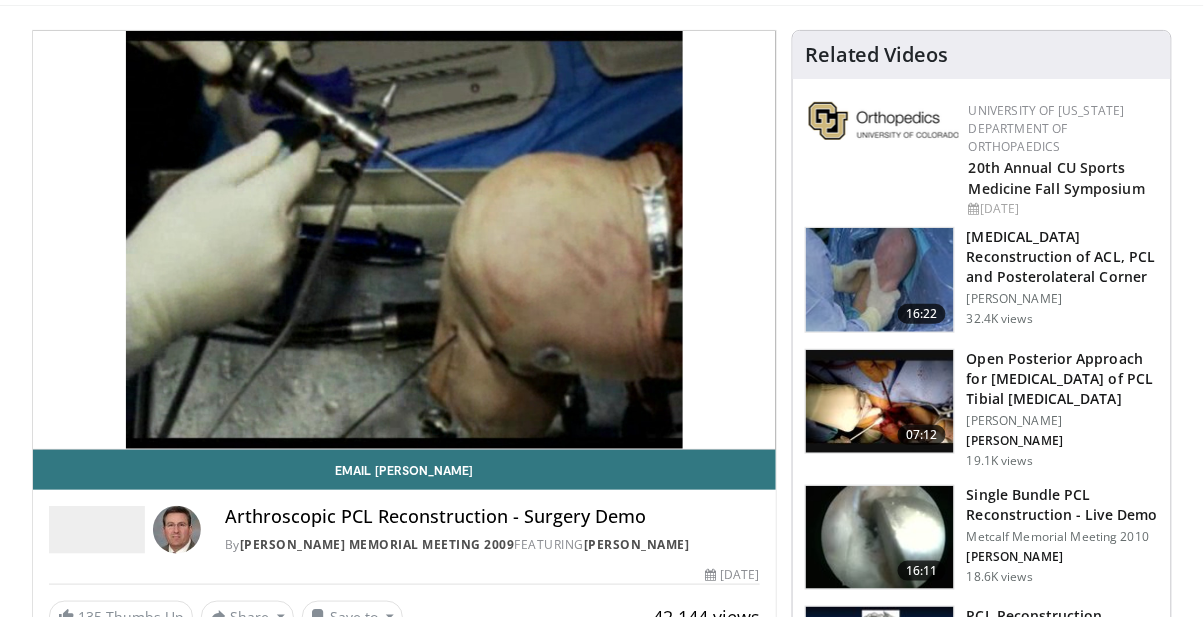 scroll, scrollTop: 159, scrollLeft: 0, axis: vertical 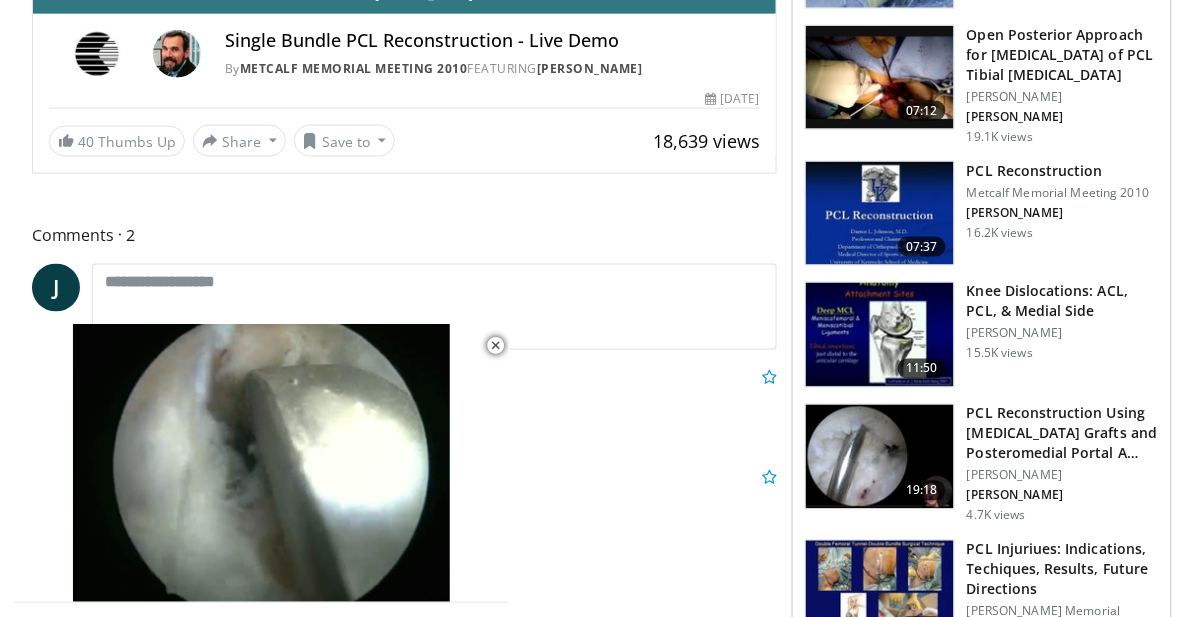 click at bounding box center (880, 335) 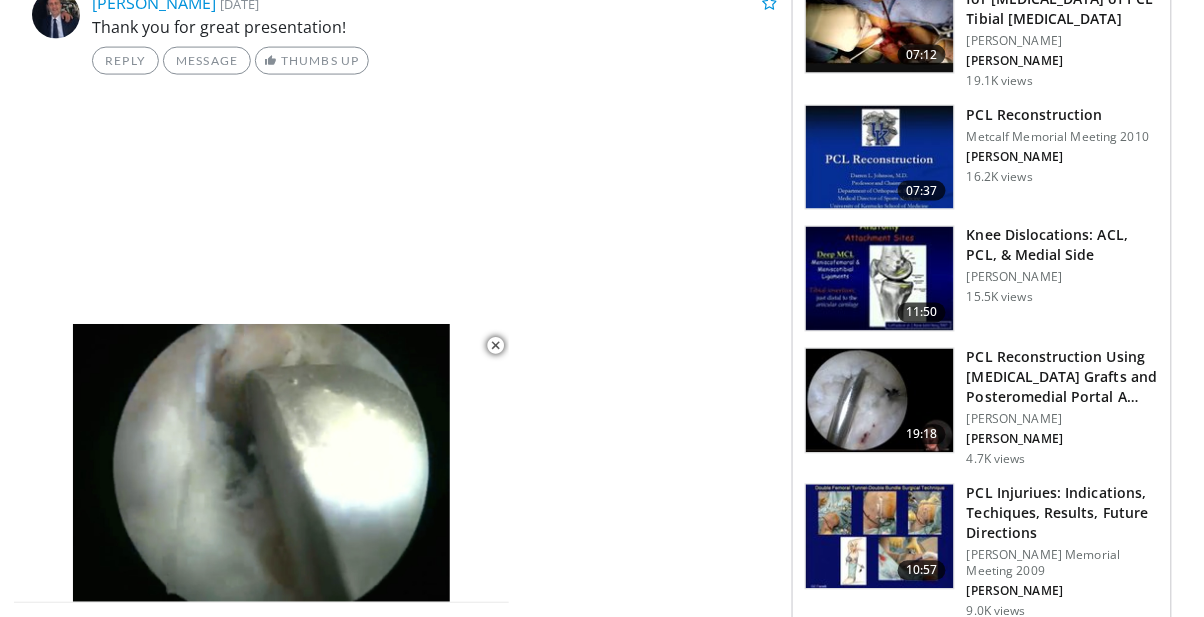 scroll, scrollTop: 245, scrollLeft: 0, axis: vertical 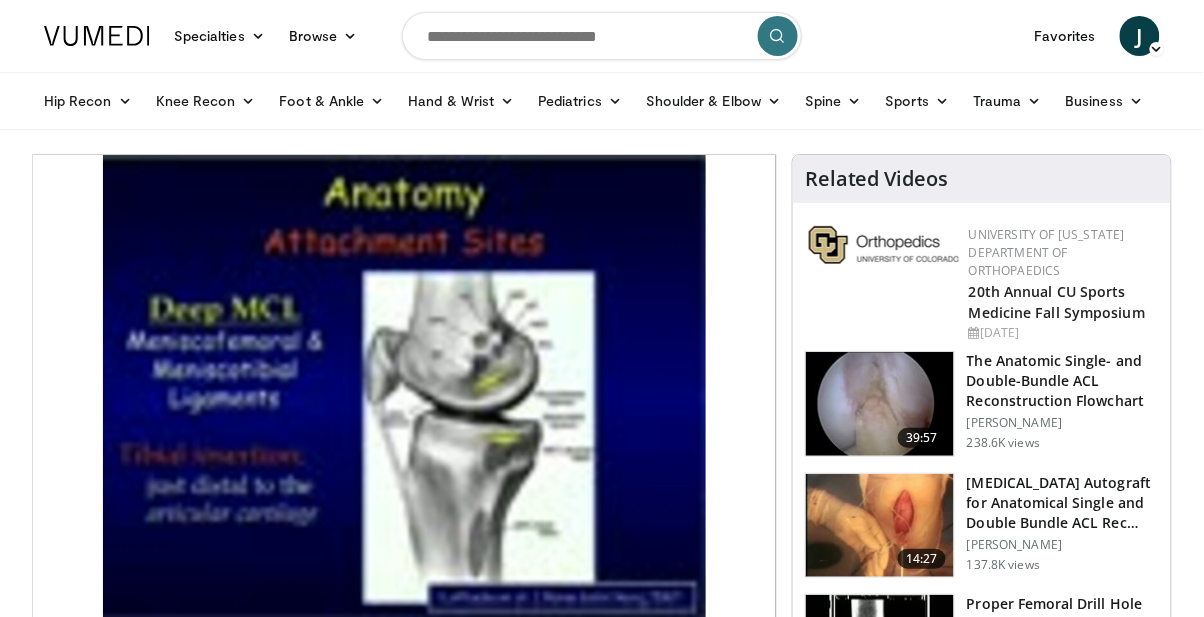 click at bounding box center [602, 36] 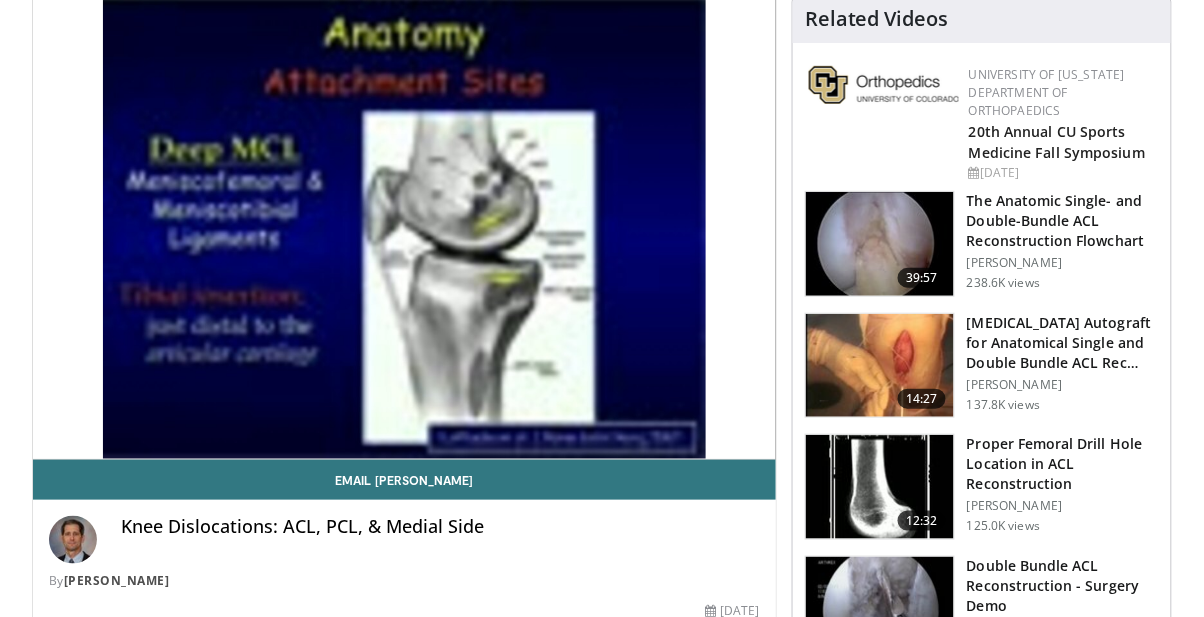 scroll, scrollTop: 0, scrollLeft: 0, axis: both 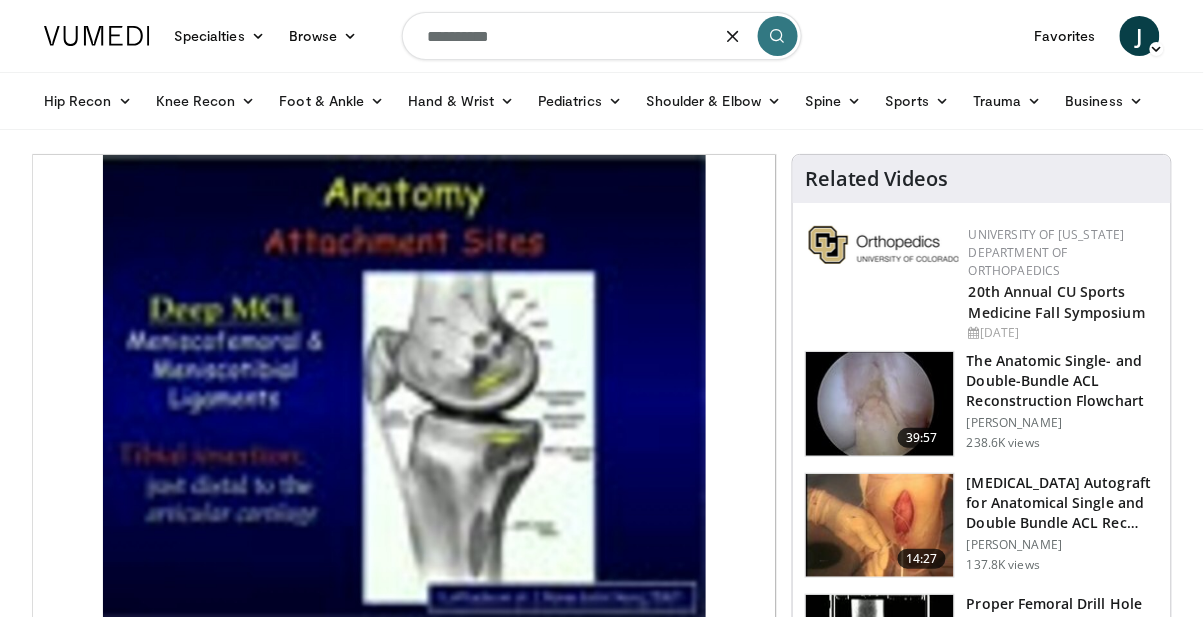 click on "**********" at bounding box center (602, 36) 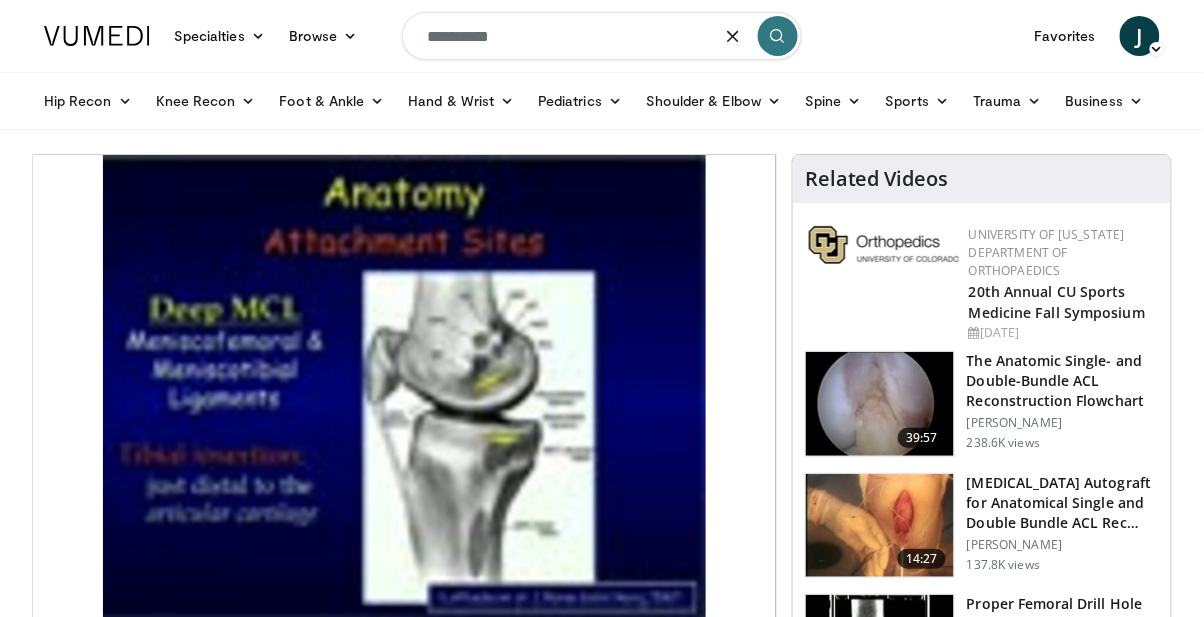 type on "**********" 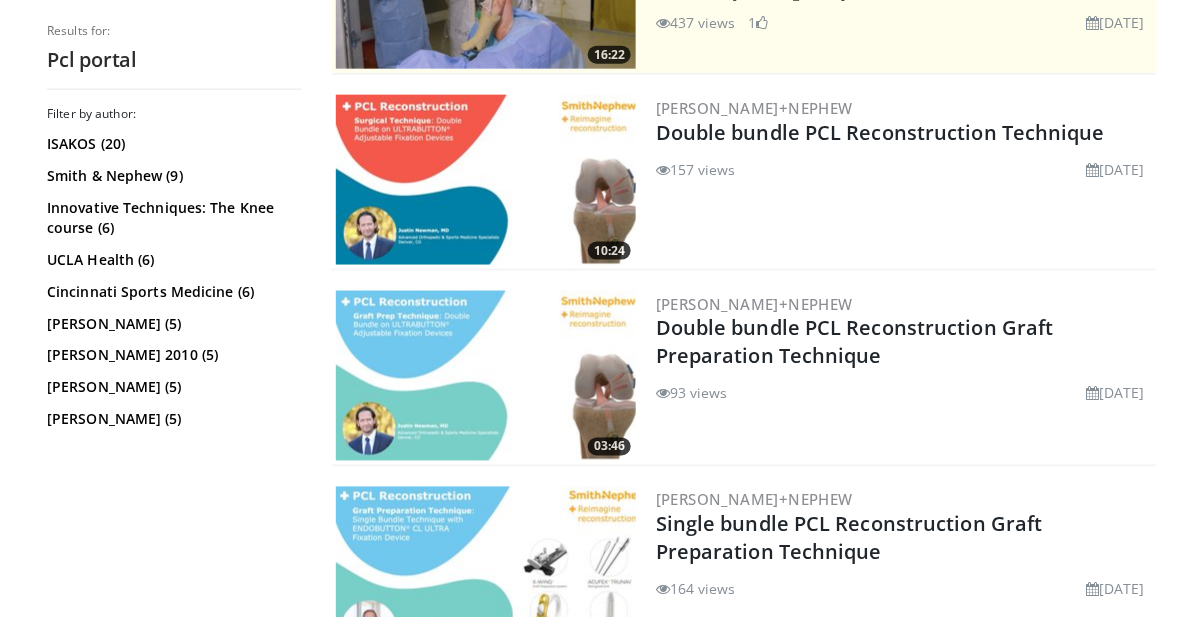 scroll, scrollTop: 524, scrollLeft: 0, axis: vertical 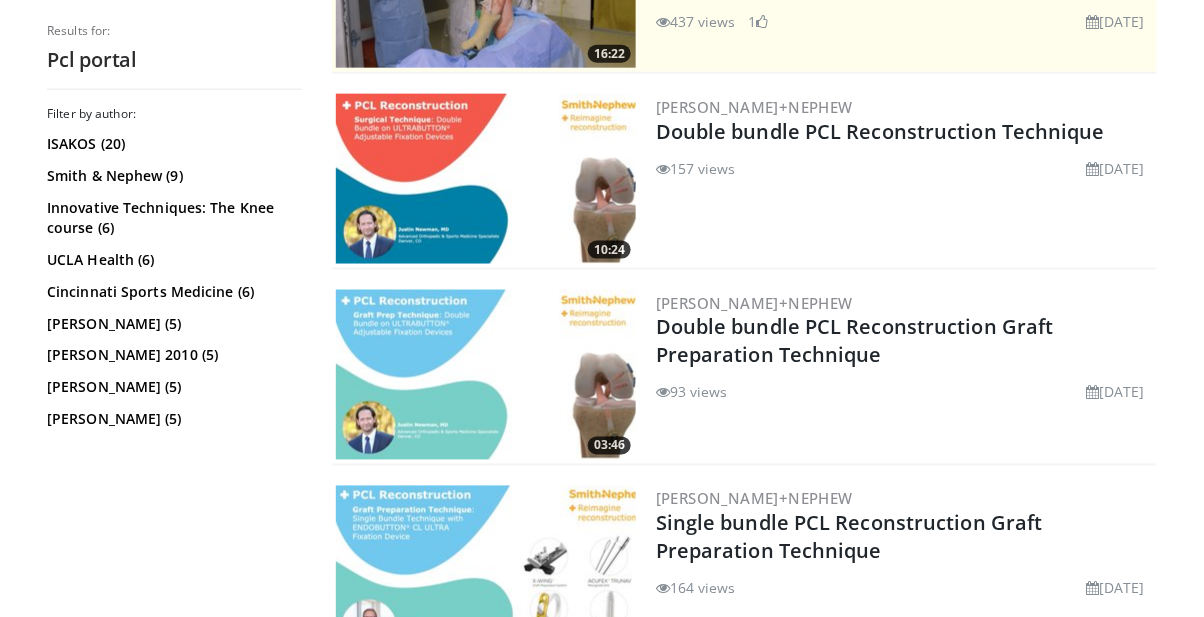 click at bounding box center [486, 179] 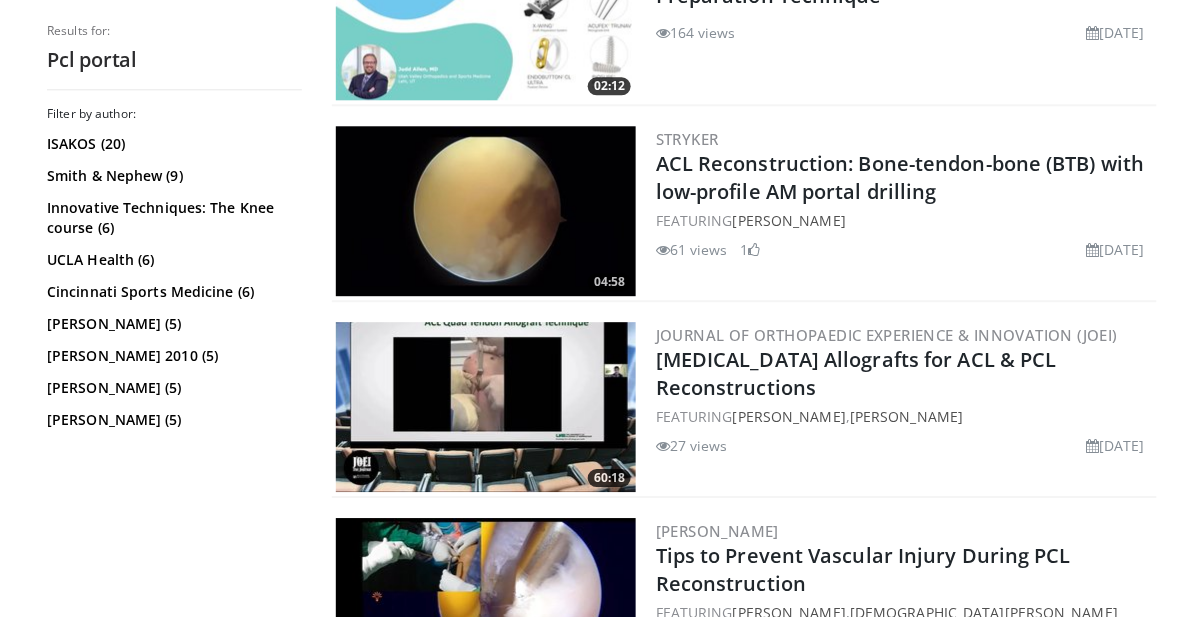 scroll, scrollTop: 1182, scrollLeft: 0, axis: vertical 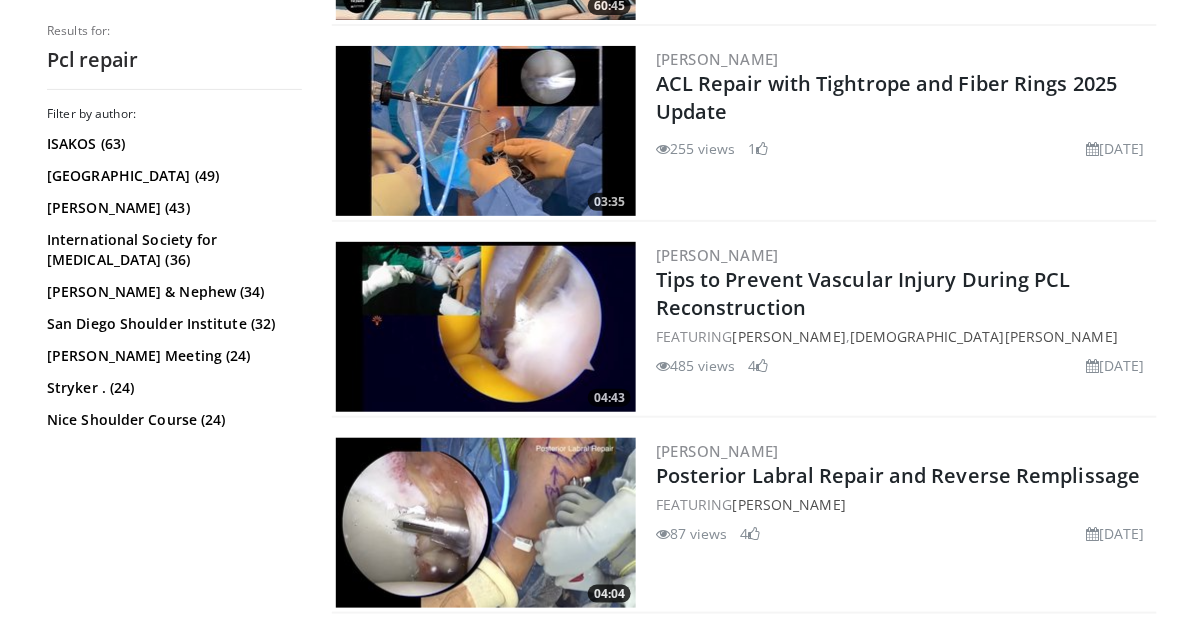 click at bounding box center [486, 327] 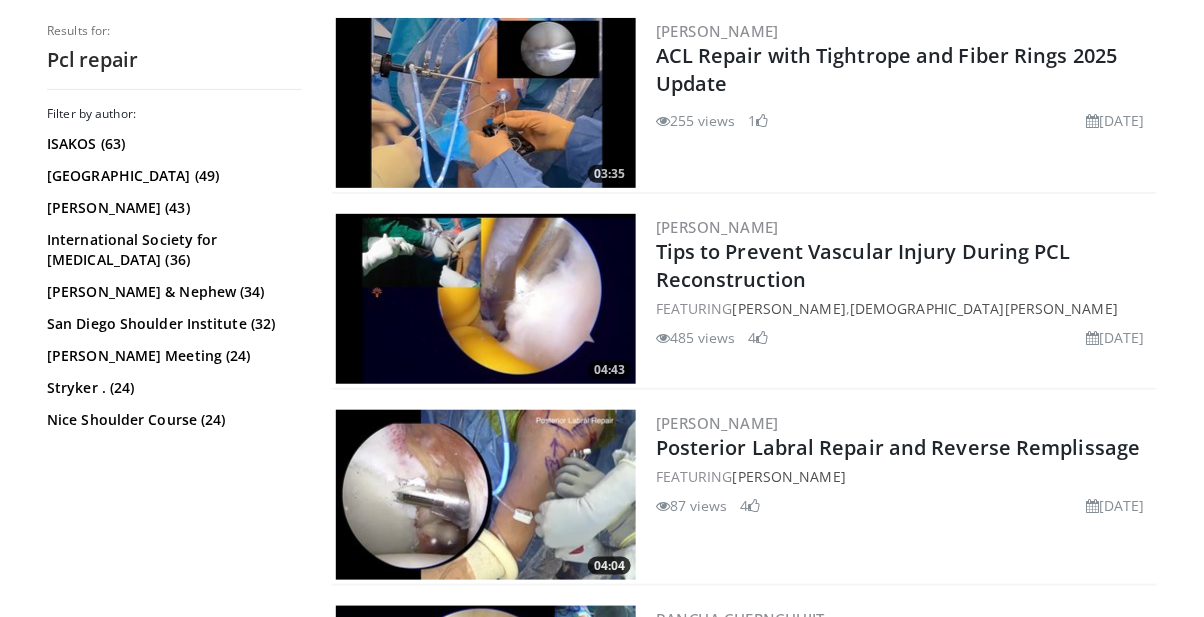 scroll, scrollTop: 1832, scrollLeft: 0, axis: vertical 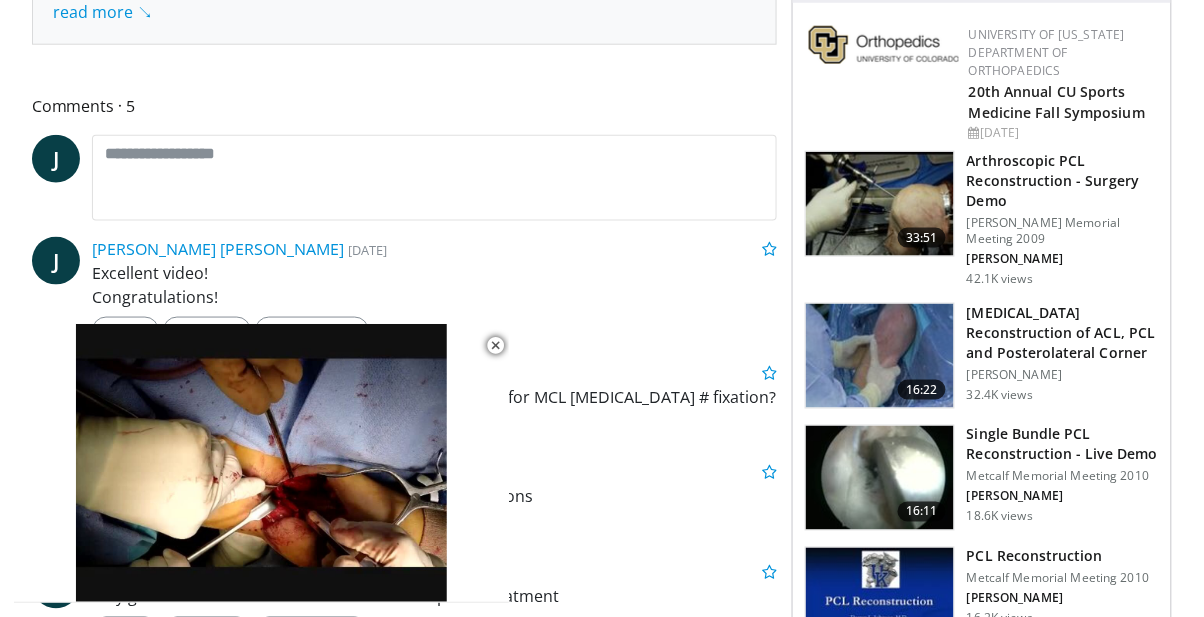 click at bounding box center (880, 478) 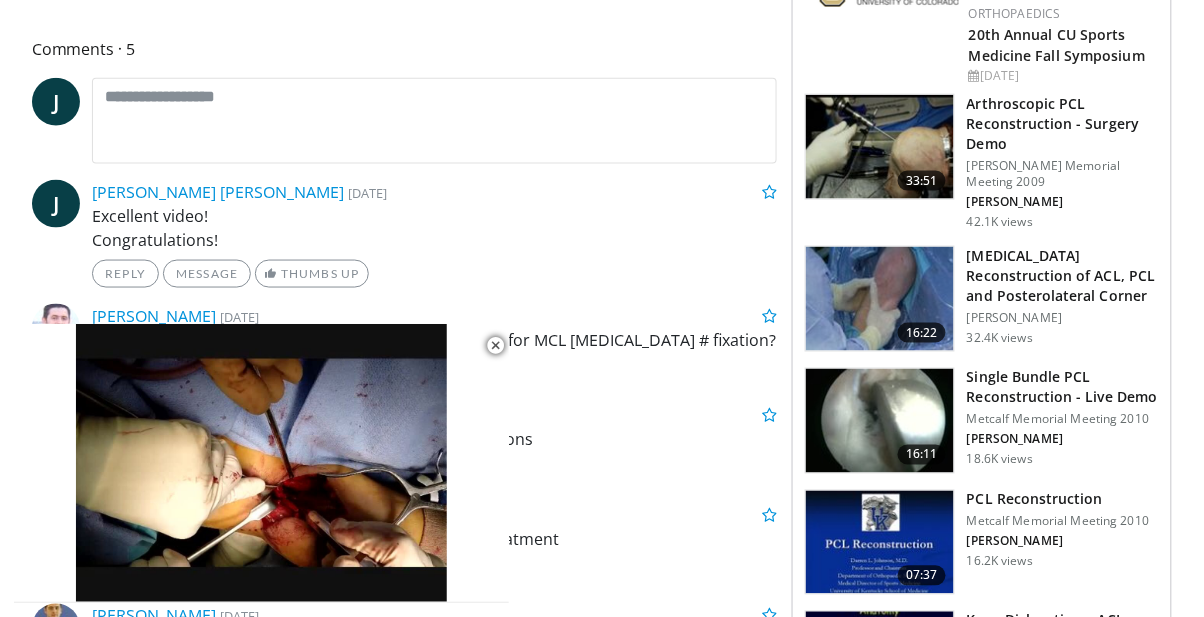 scroll, scrollTop: 514, scrollLeft: 0, axis: vertical 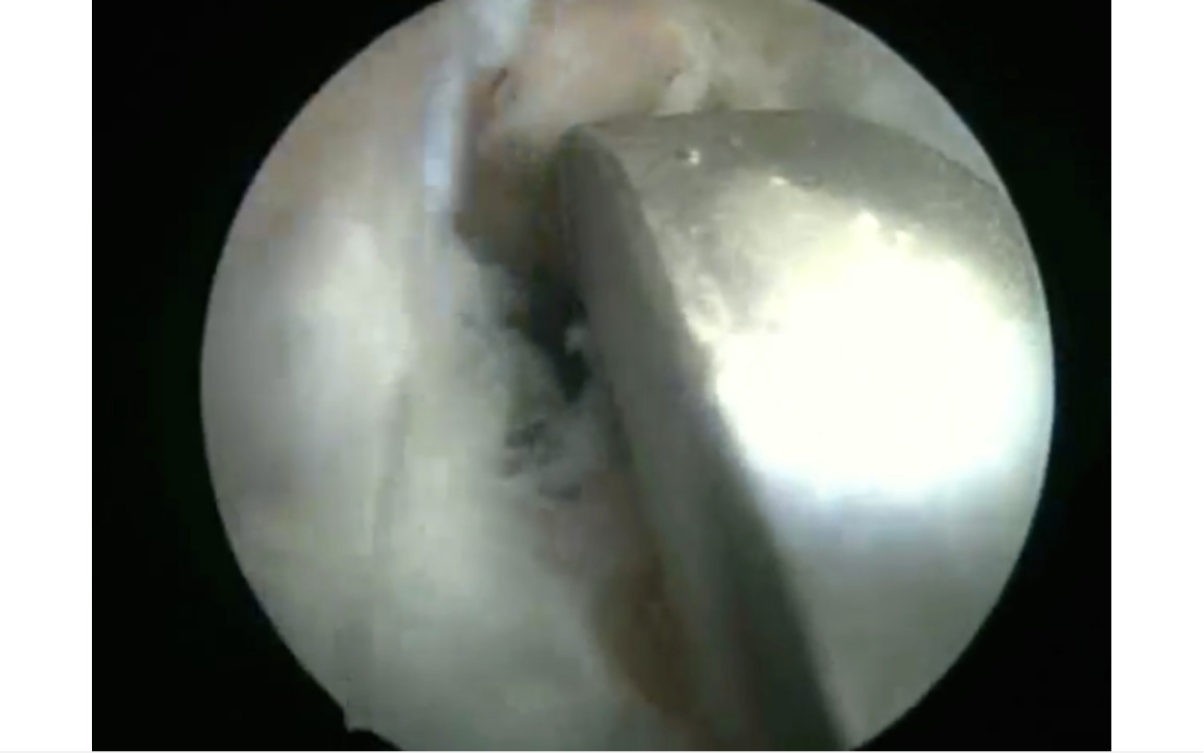 click on "10 seconds
Tap to unmute" at bounding box center [602, 376] 